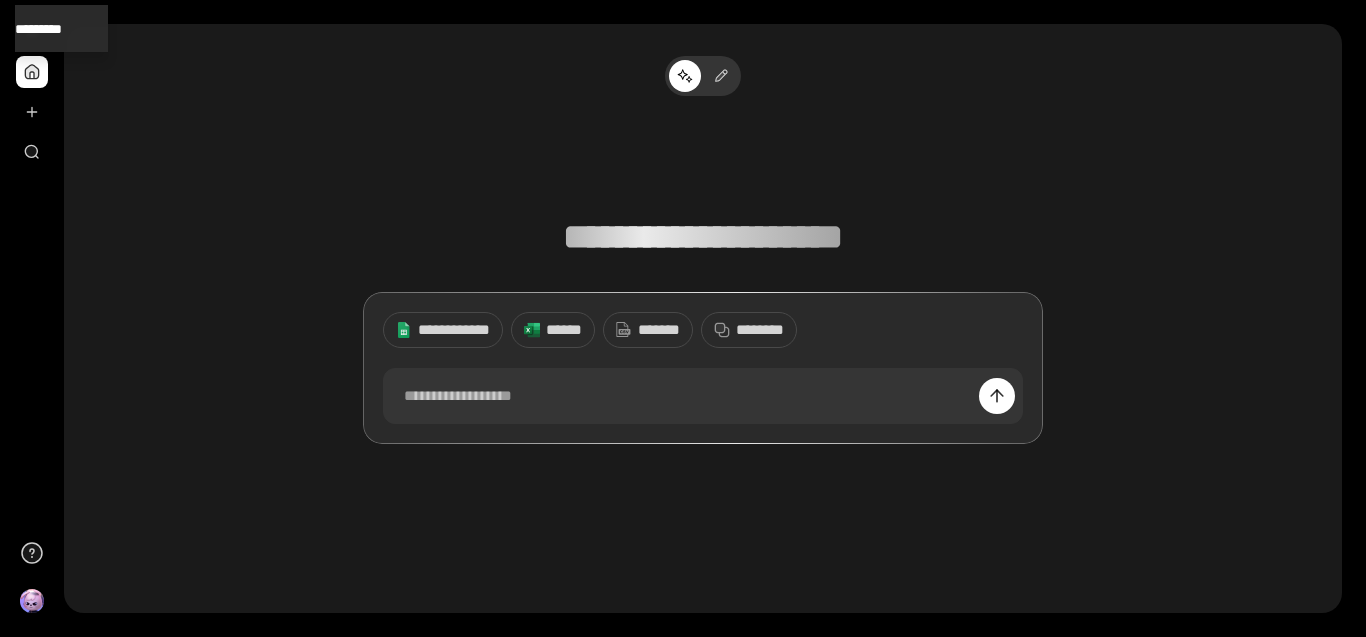 scroll, scrollTop: 0, scrollLeft: 0, axis: both 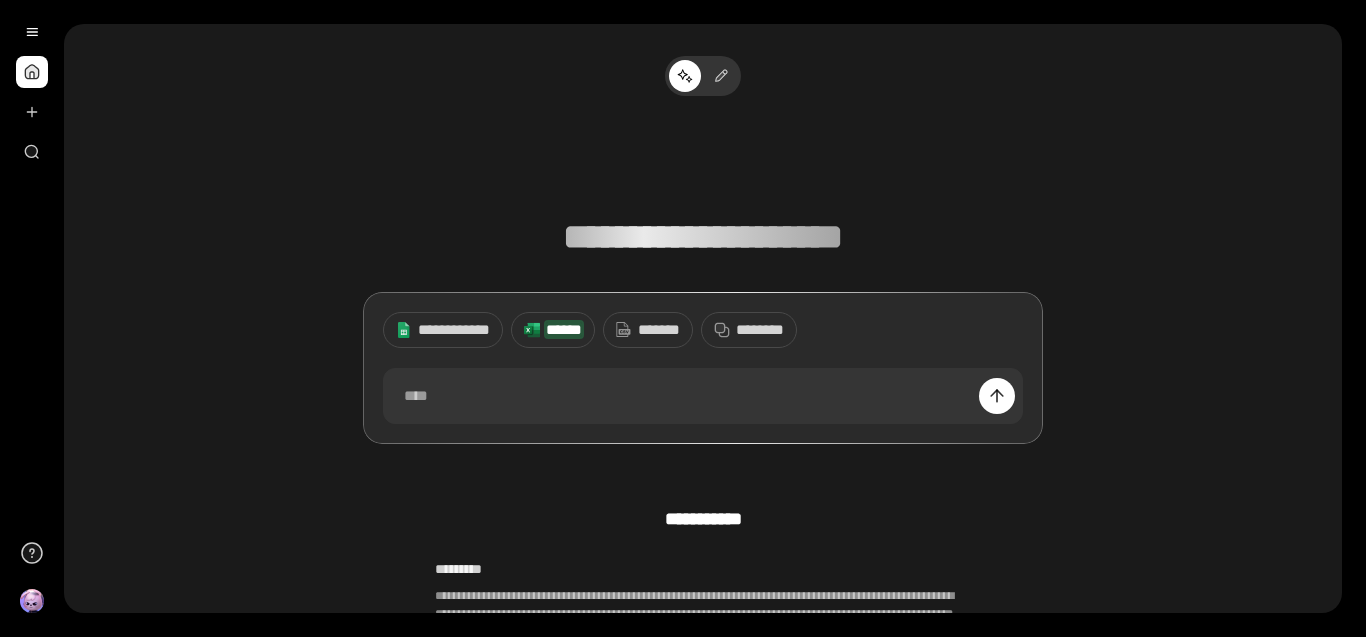 click on "******" at bounding box center [564, 329] 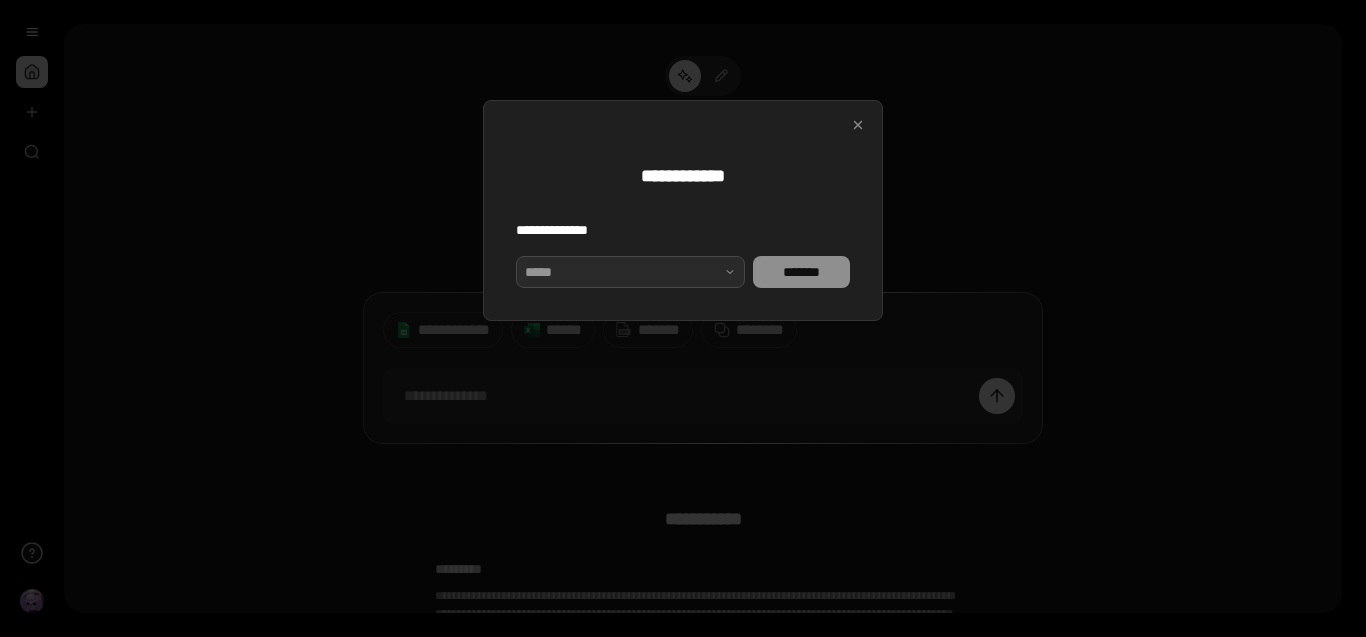 click at bounding box center [630, 272] 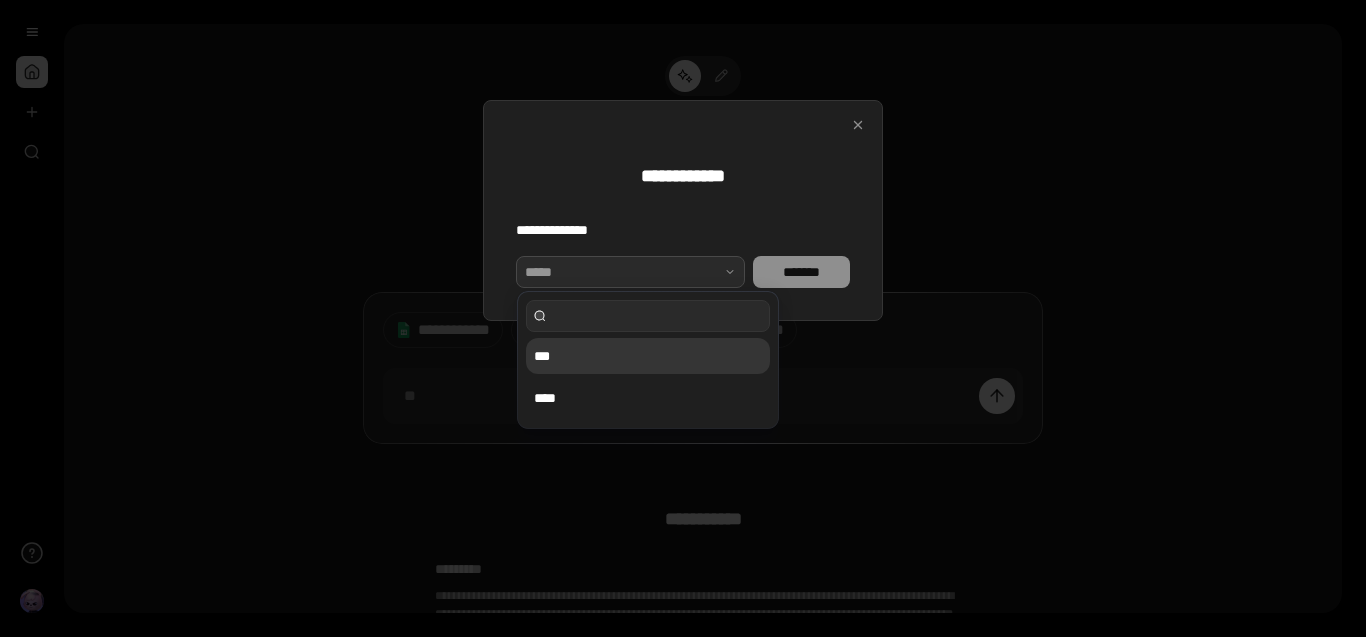 click on "***" at bounding box center [648, 356] 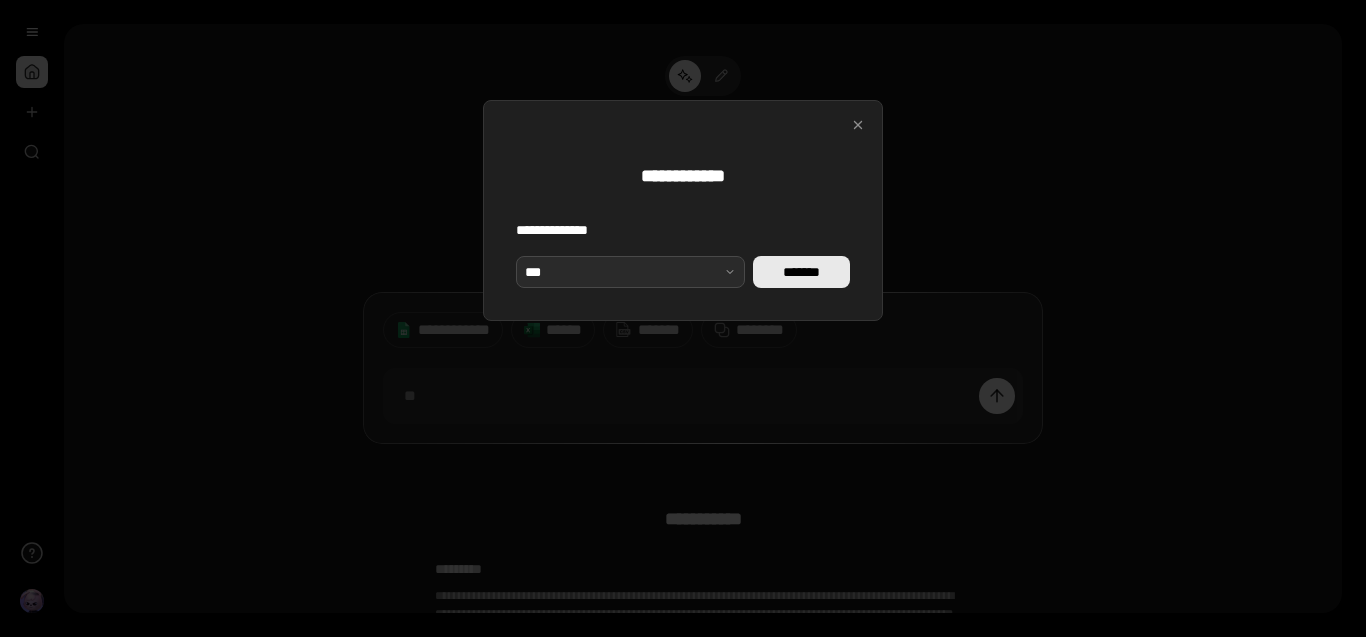 click on "*******" at bounding box center (801, 272) 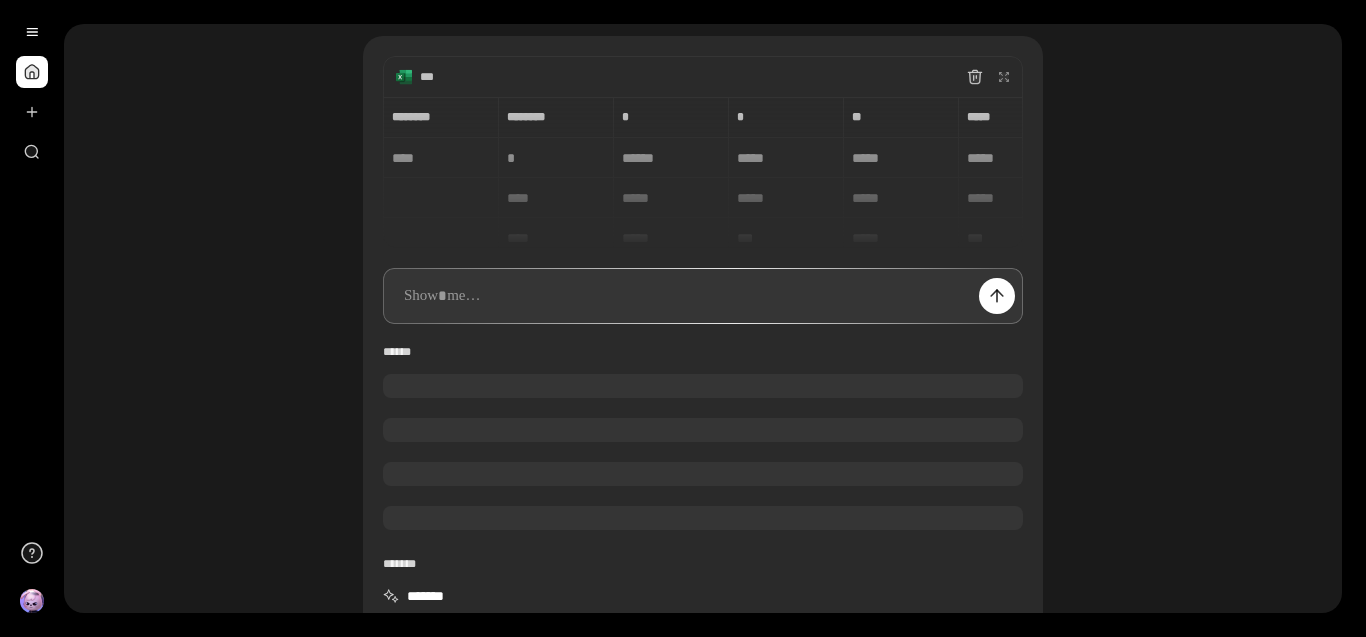 scroll, scrollTop: 122, scrollLeft: 0, axis: vertical 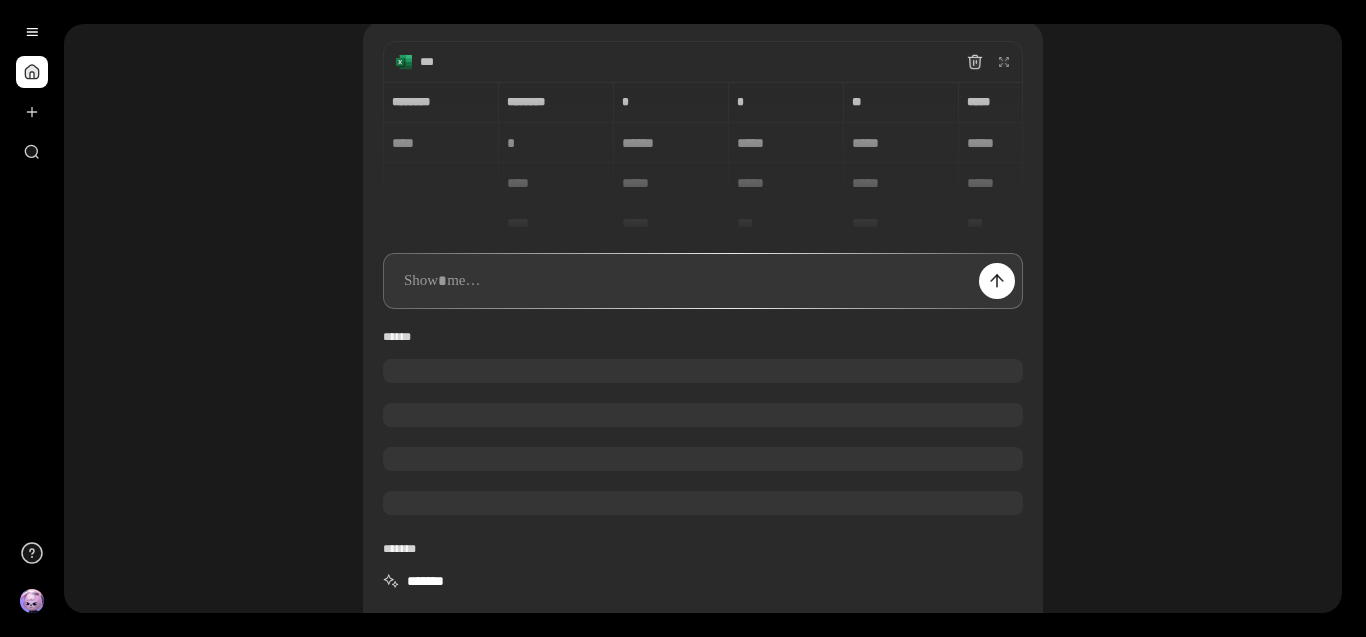 click on "***" at bounding box center (672, 62) 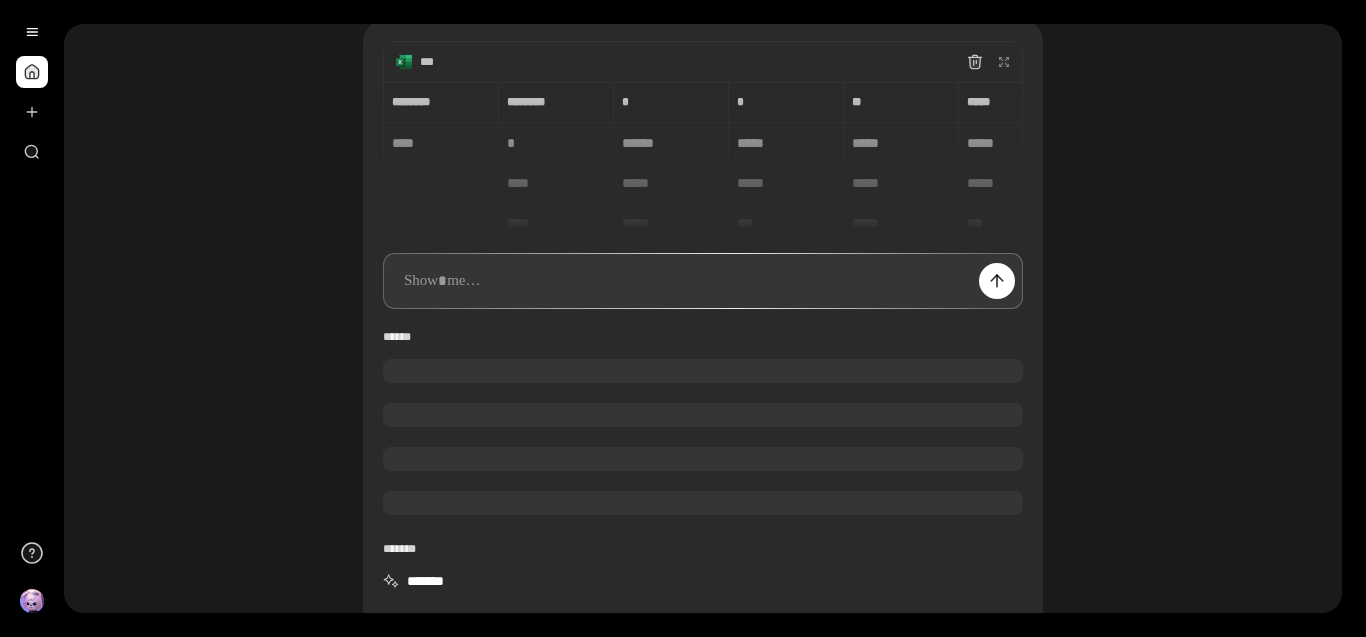 scroll, scrollTop: 0, scrollLeft: 0, axis: both 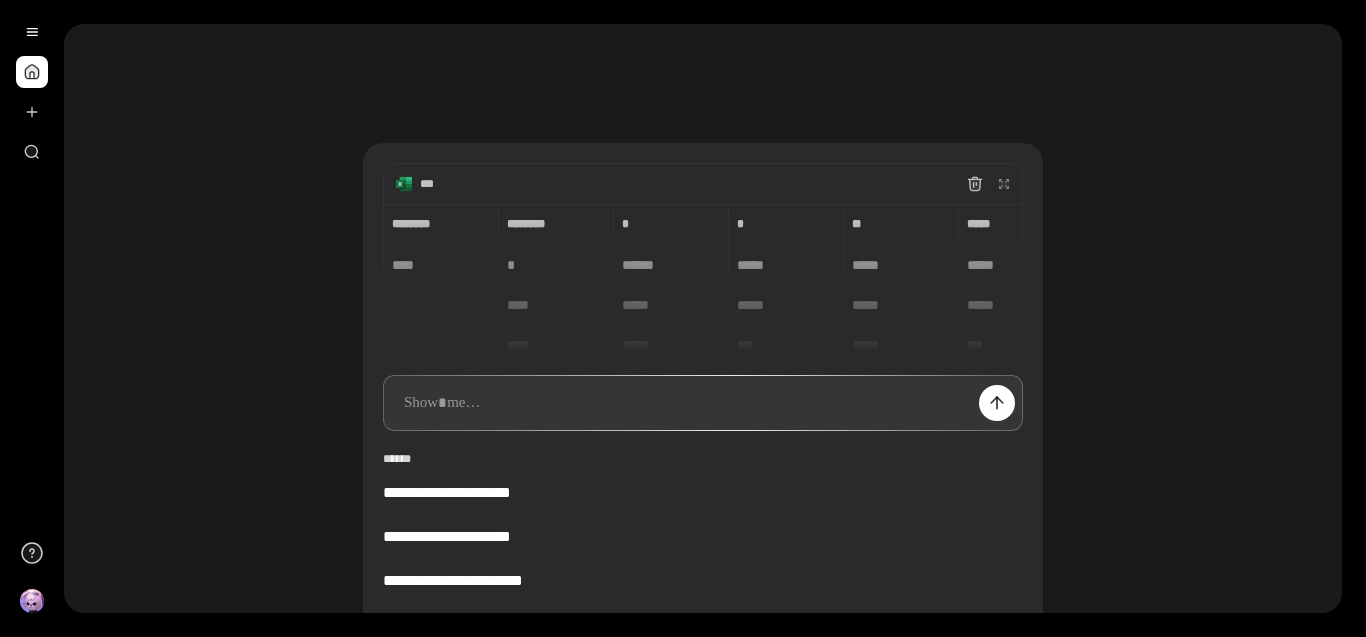 click on "******** ******** ******** ******** * * * * ** ** ***** ***** ******** ******** **** * ****** ***** ***** ***** *** **** ***** ***** ***** ***** *** **** ***** *** ***** *** * **** * ***** ** ***** *** **" at bounding box center [703, 279] 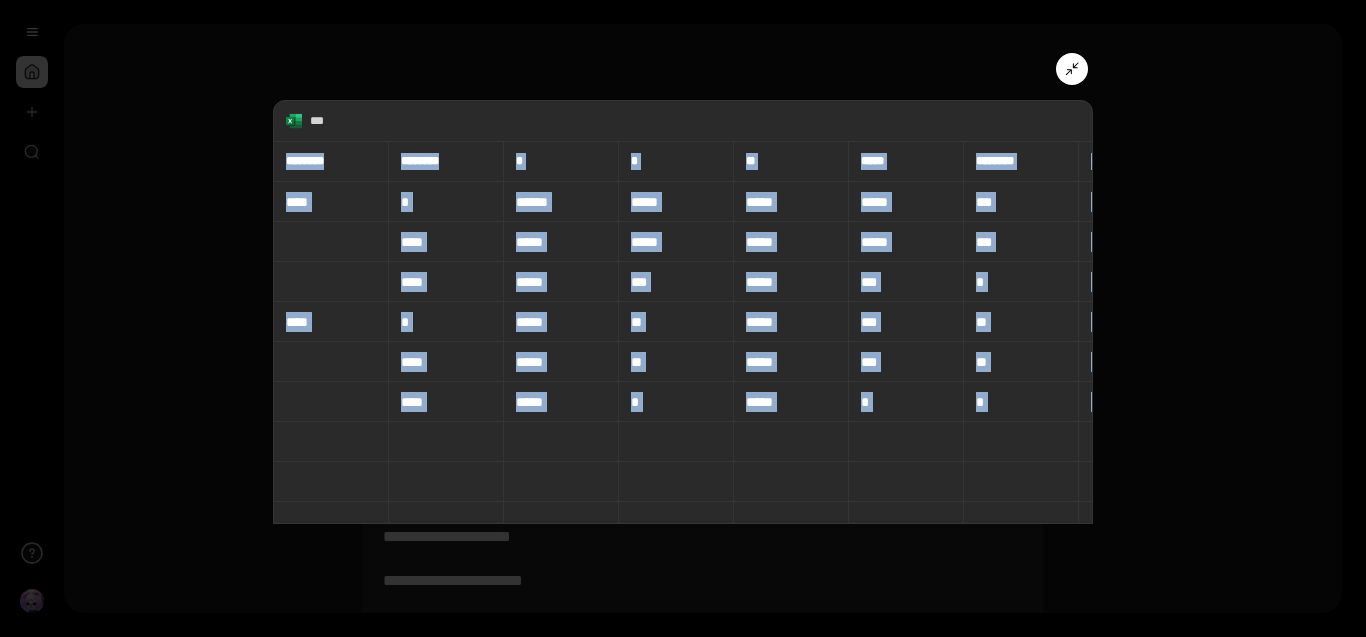 drag, startPoint x: 284, startPoint y: 153, endPoint x: 1094, endPoint y: 477, distance: 872.3967 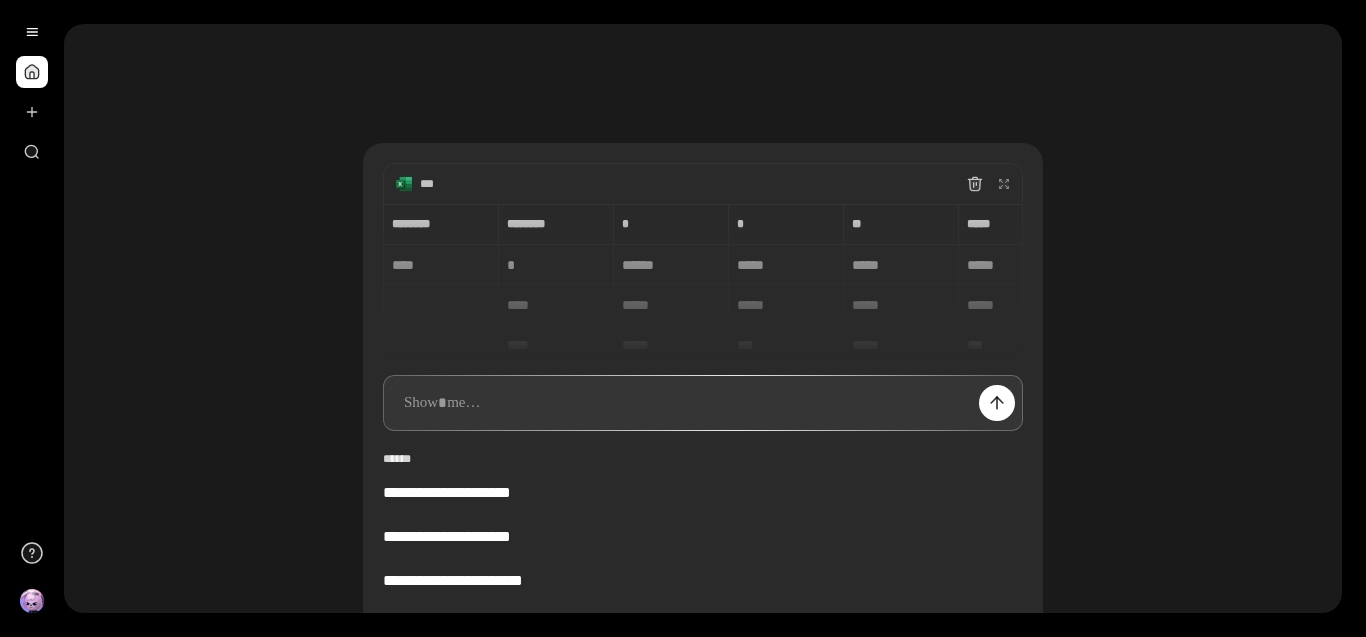 scroll, scrollTop: 0, scrollLeft: 26, axis: horizontal 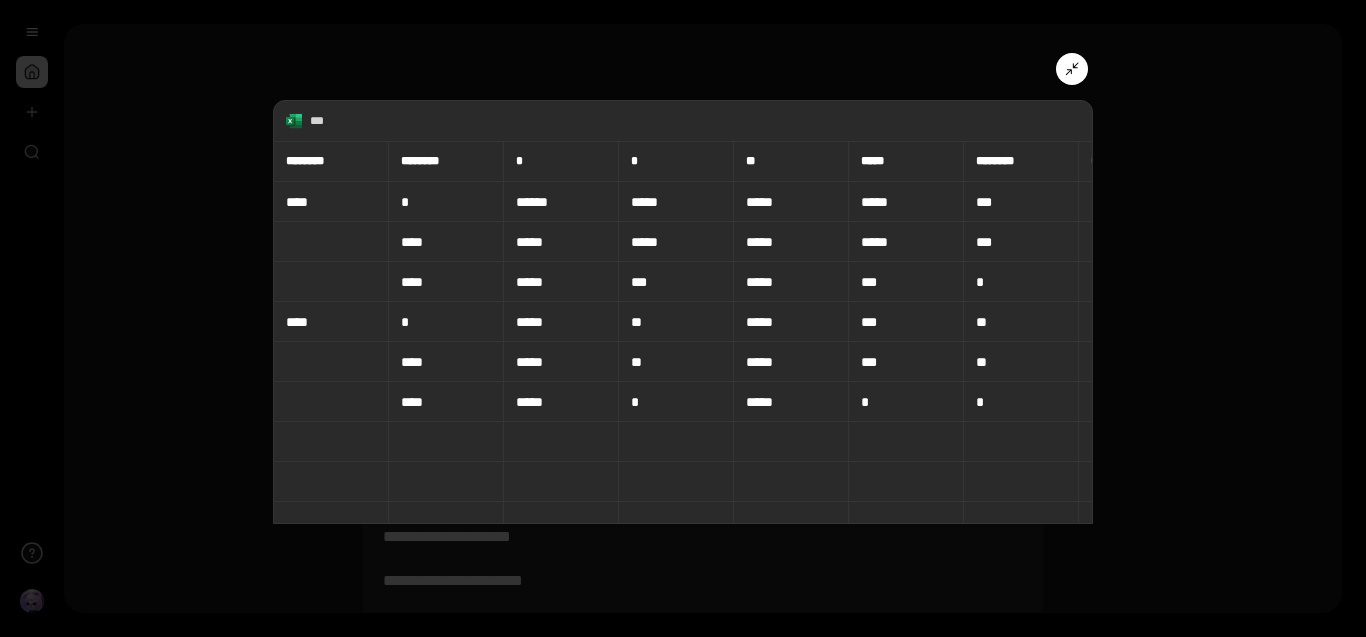 click 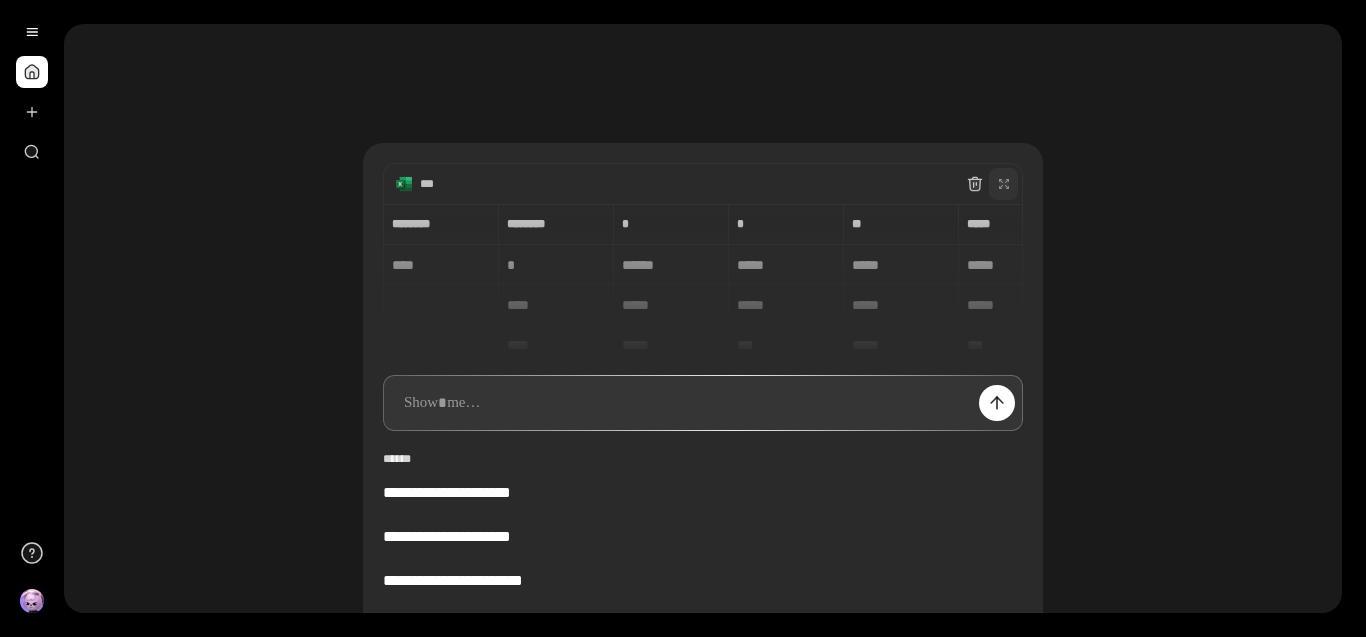 click 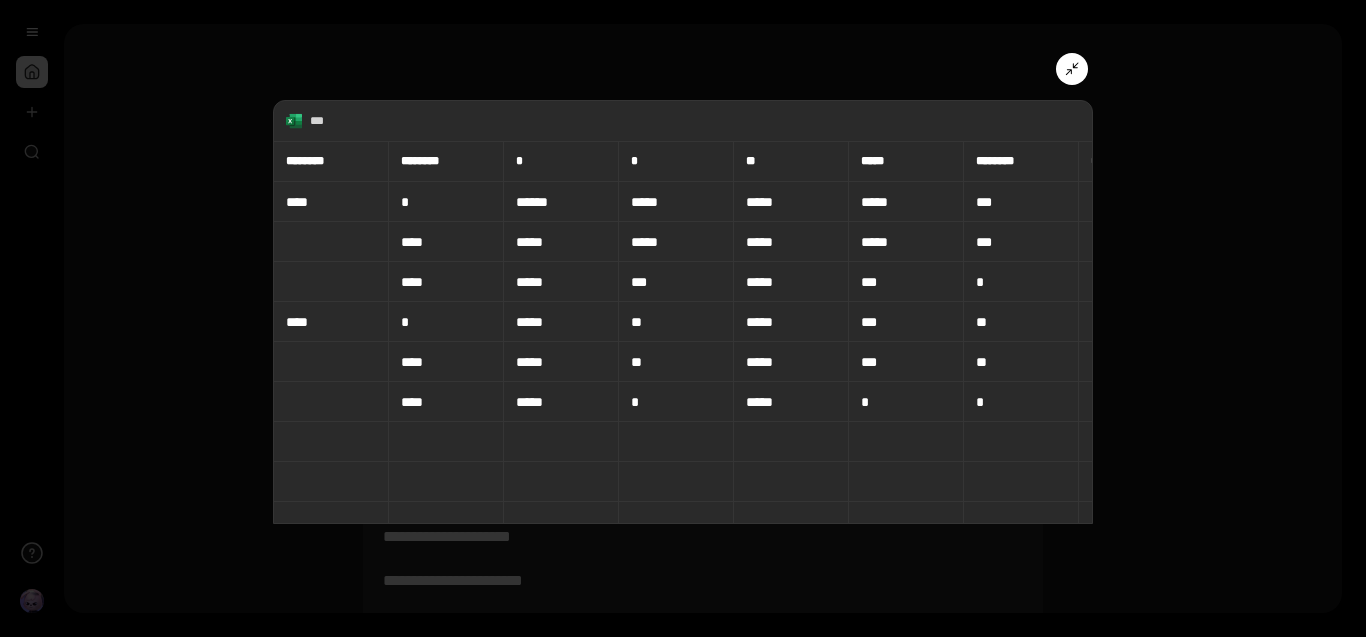 click on "*** ******** ******** ******** ******** * * * * ** ** ***** ***** ******** ******** ******* ******* ** ** **** * ****** ***** ***** ***** *** *** ** **** ***** ***** ***** ***** *** *** ** **** ***** *** ***** *** * * * **** * ***** ** ***** *** ** ** * **** ***** ** ***** *** ** ** * **** ***** * ***** * * * *" at bounding box center [683, 312] 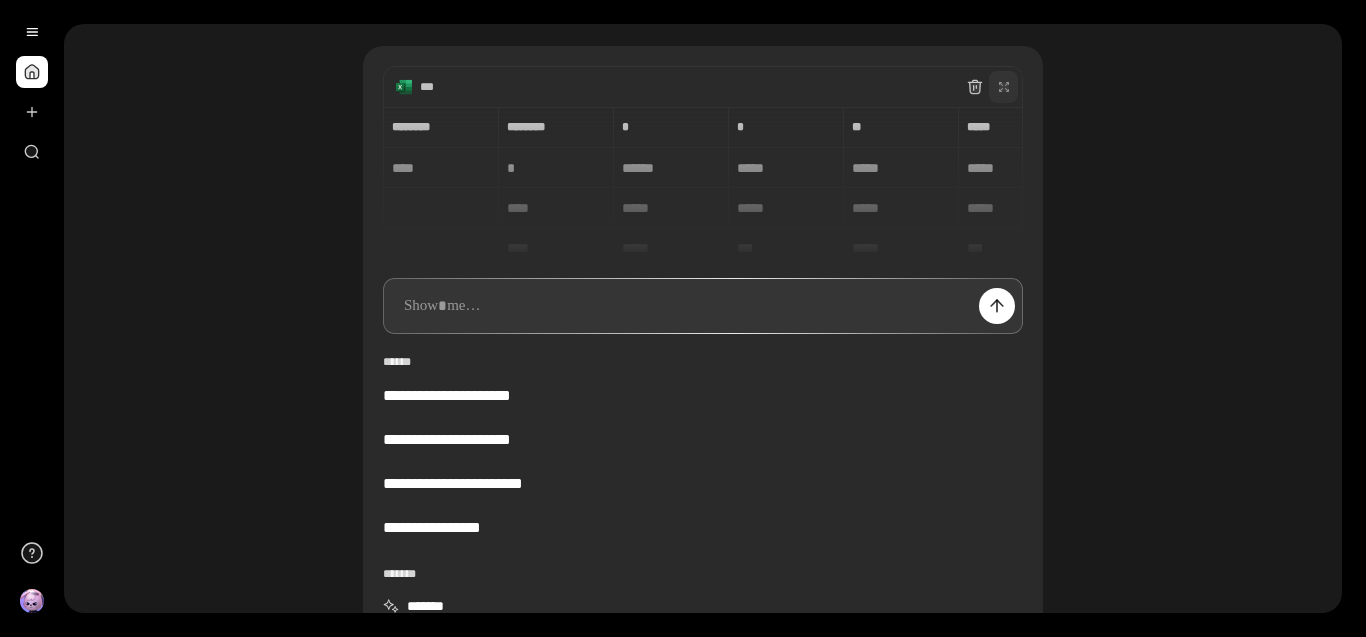 scroll, scrollTop: 98, scrollLeft: 0, axis: vertical 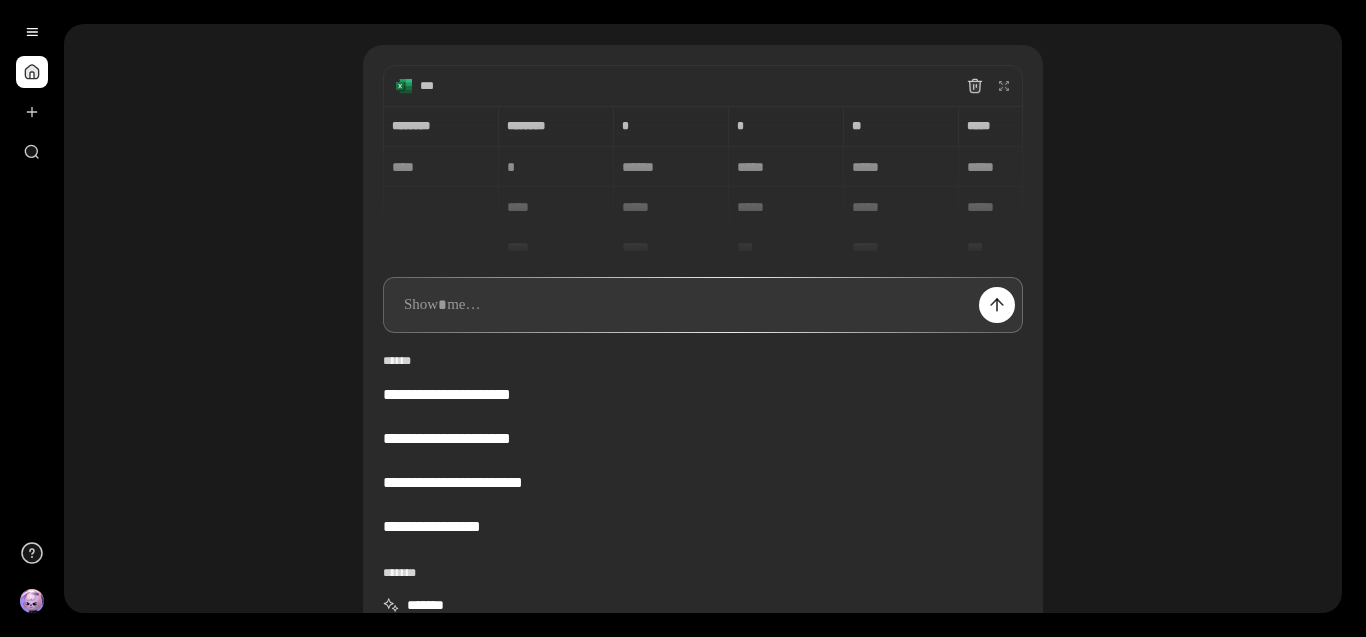 click on "***" at bounding box center (672, 86) 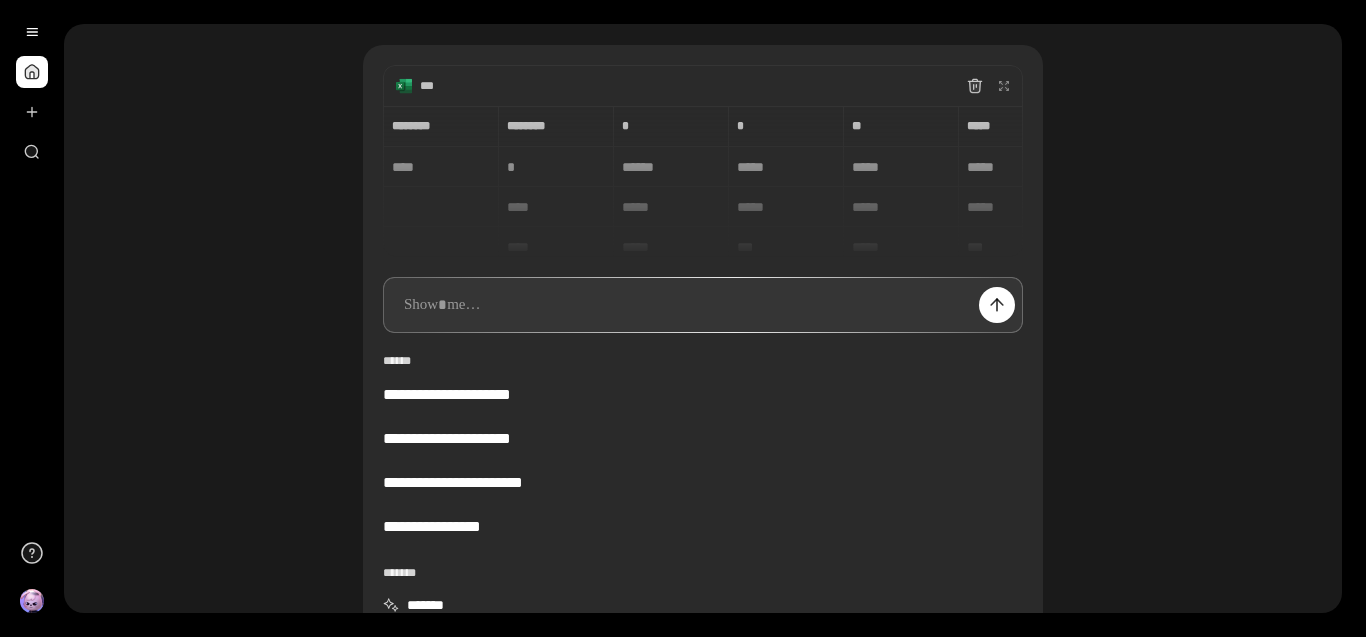 scroll, scrollTop: 0, scrollLeft: 0, axis: both 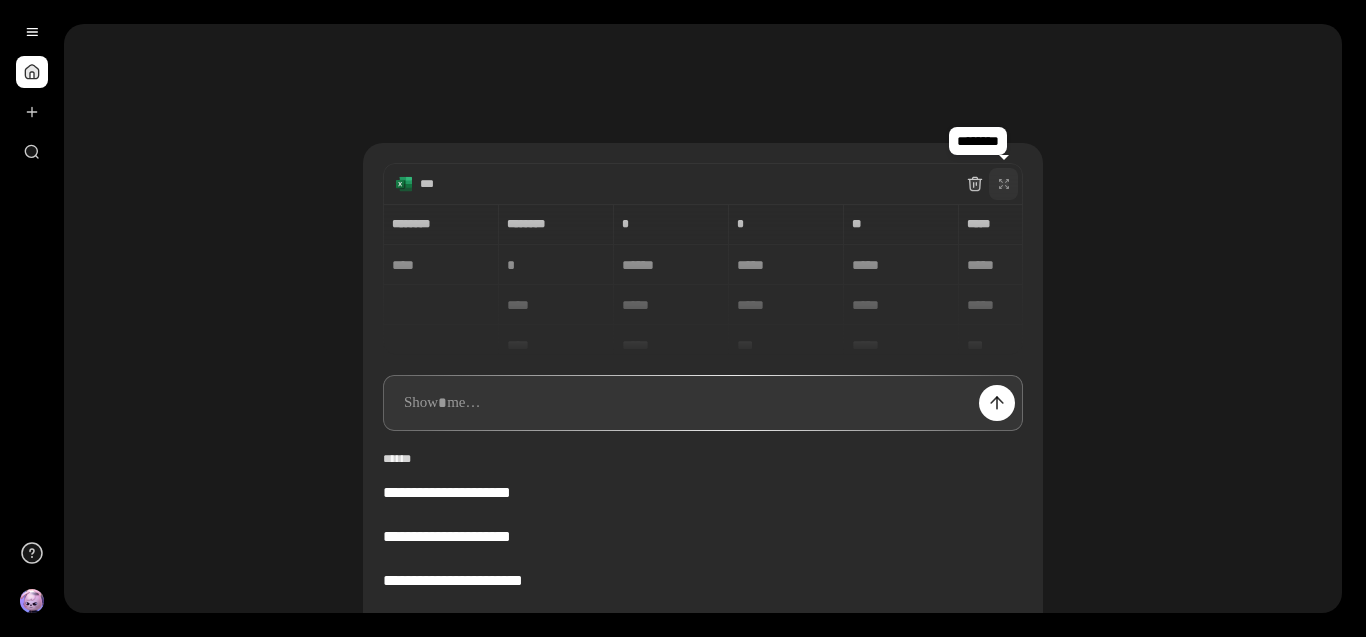 click 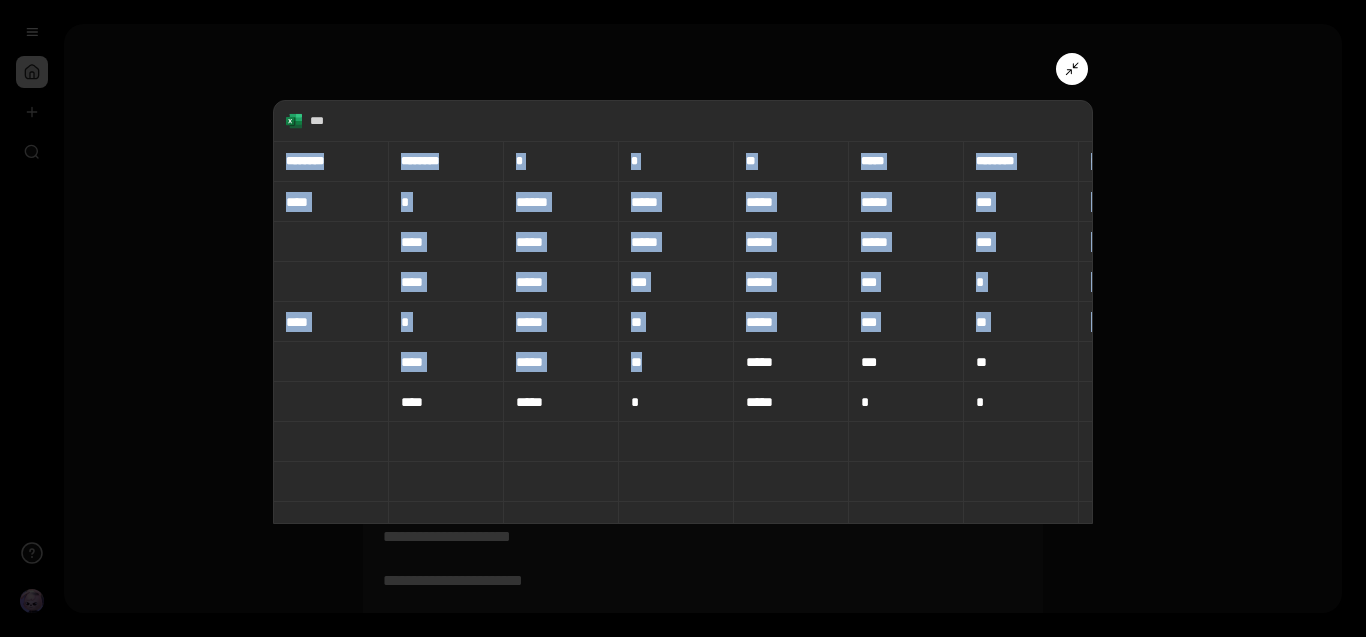 drag, startPoint x: 284, startPoint y: 154, endPoint x: 793, endPoint y: 357, distance: 547.98724 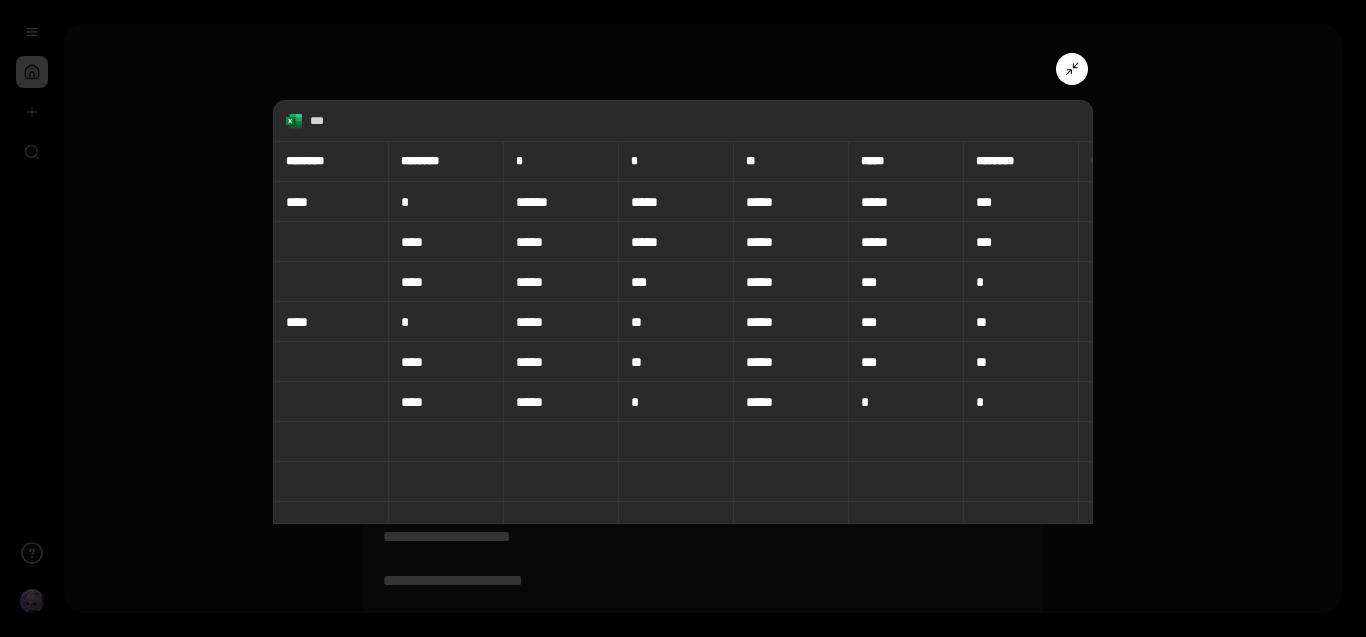 click on "*" at bounding box center [1021, 402] 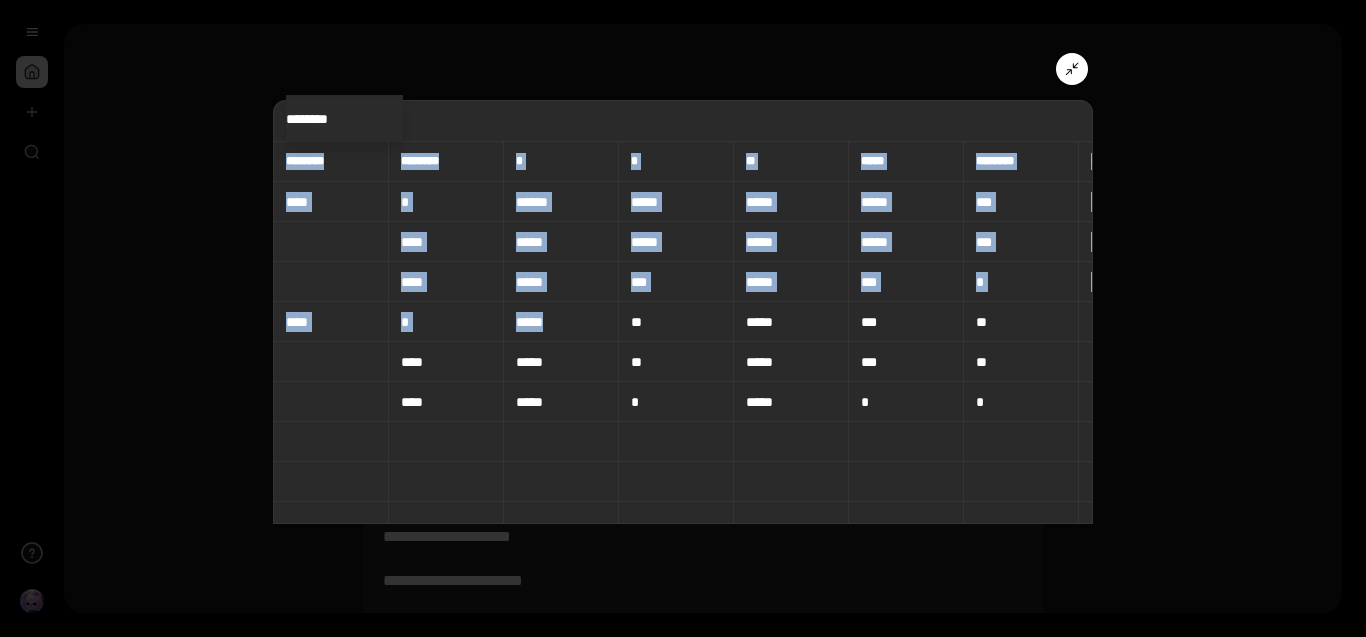 drag, startPoint x: 287, startPoint y: 160, endPoint x: 647, endPoint y: 310, distance: 390 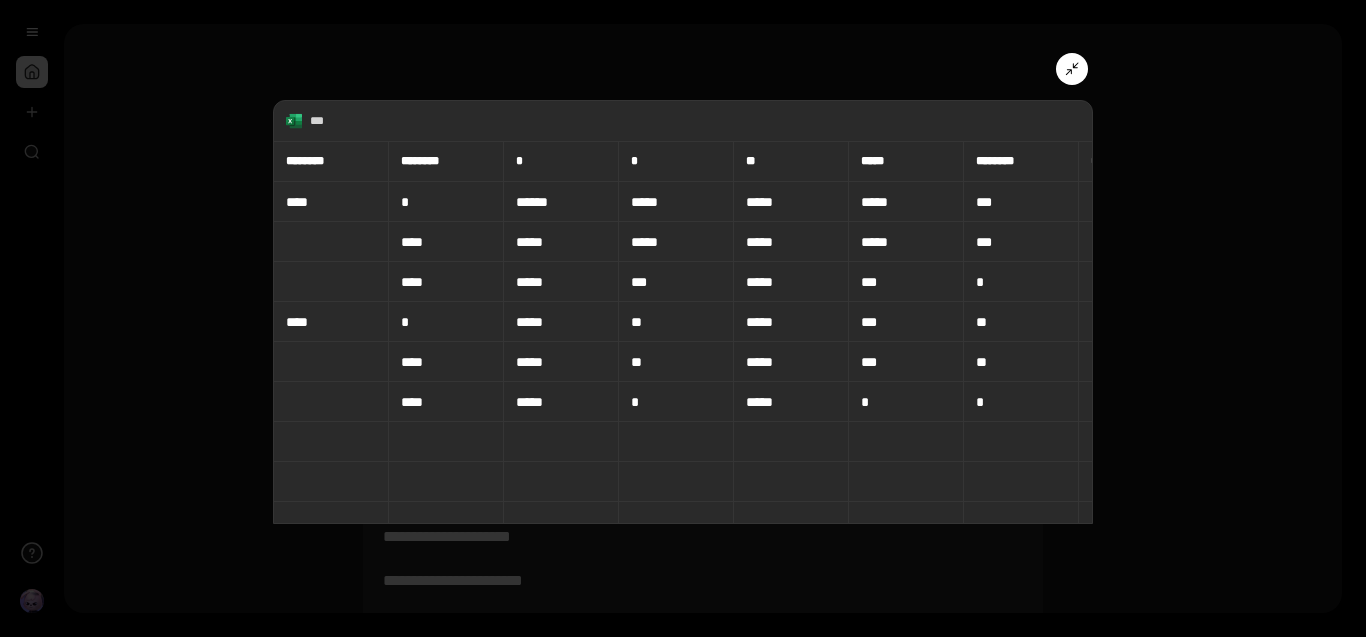 click on "***" at bounding box center (317, 121) 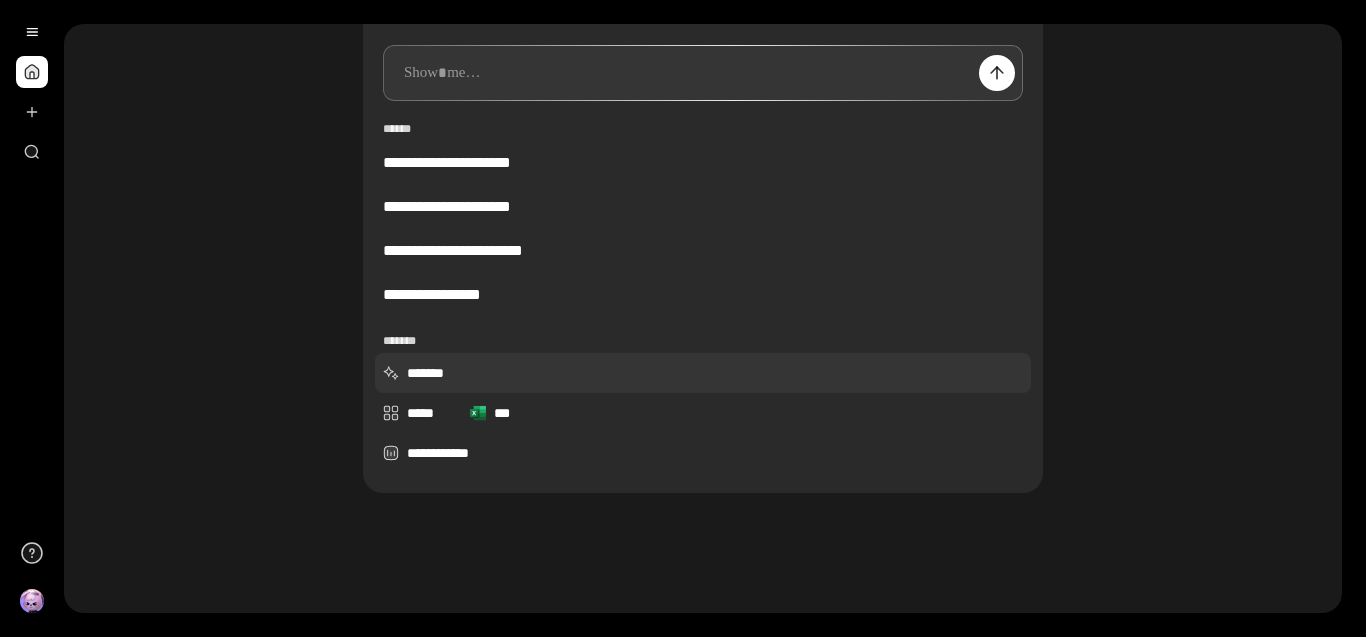 scroll, scrollTop: 0, scrollLeft: 0, axis: both 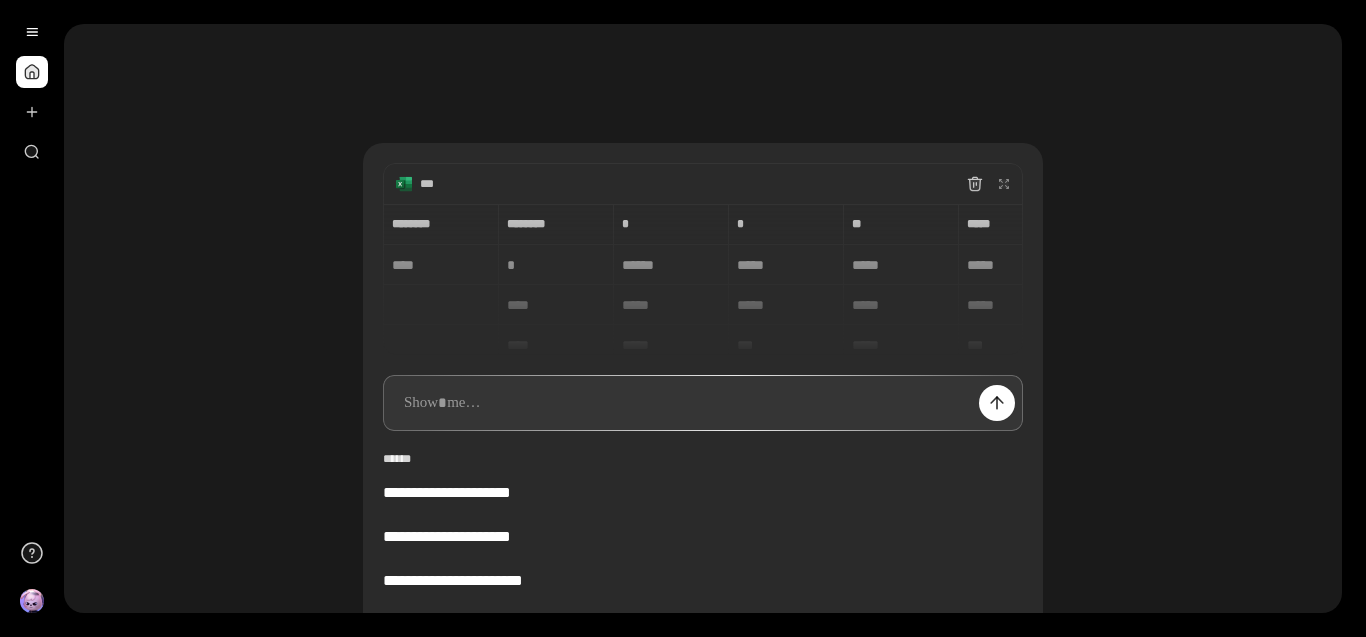 click at bounding box center [32, 72] 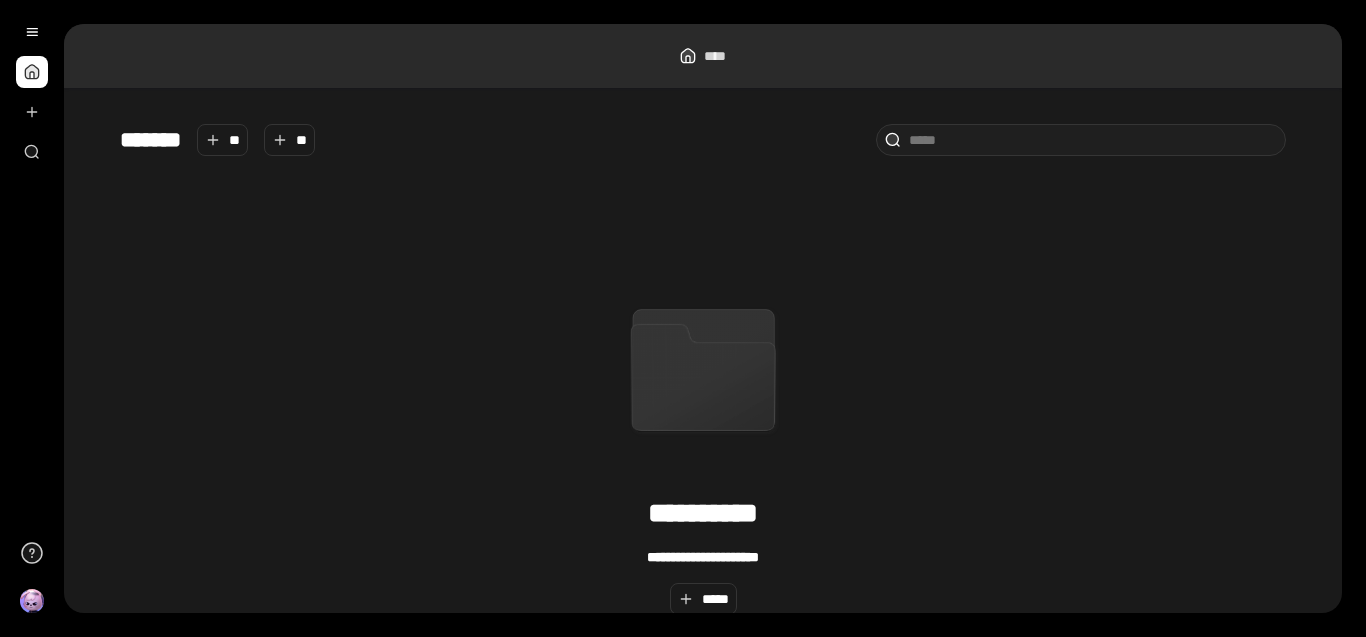scroll, scrollTop: 38, scrollLeft: 0, axis: vertical 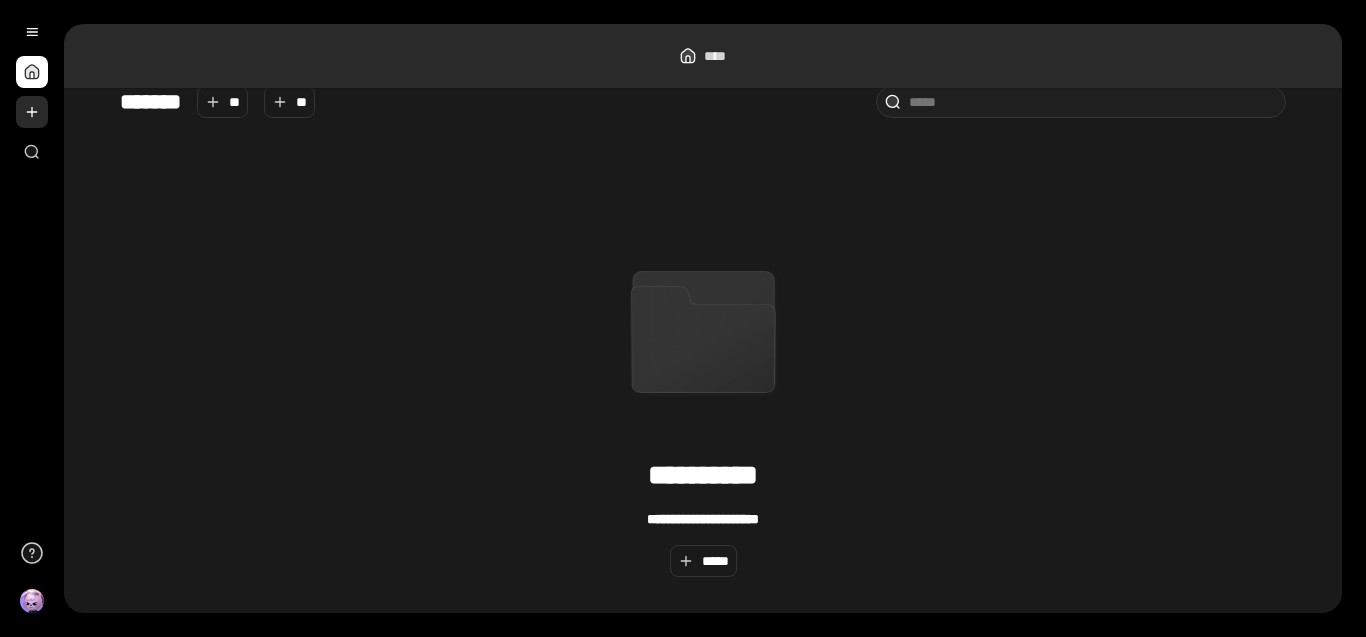 click at bounding box center (32, 112) 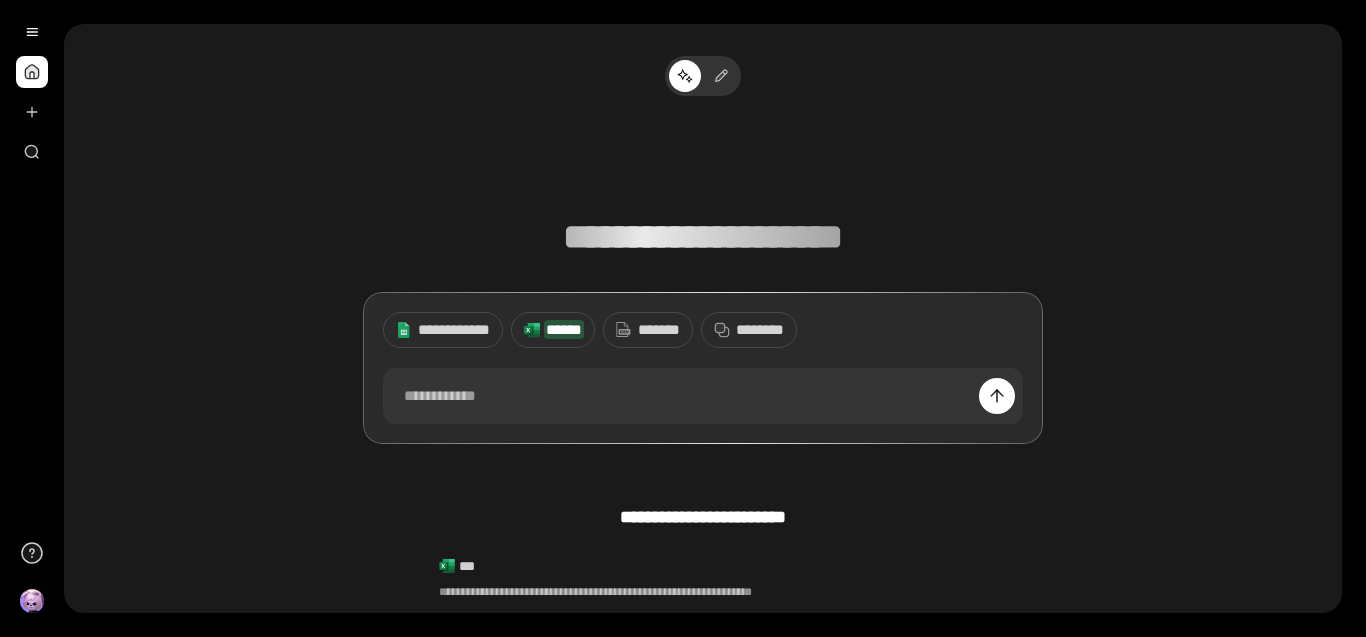 click on "******" at bounding box center [564, 329] 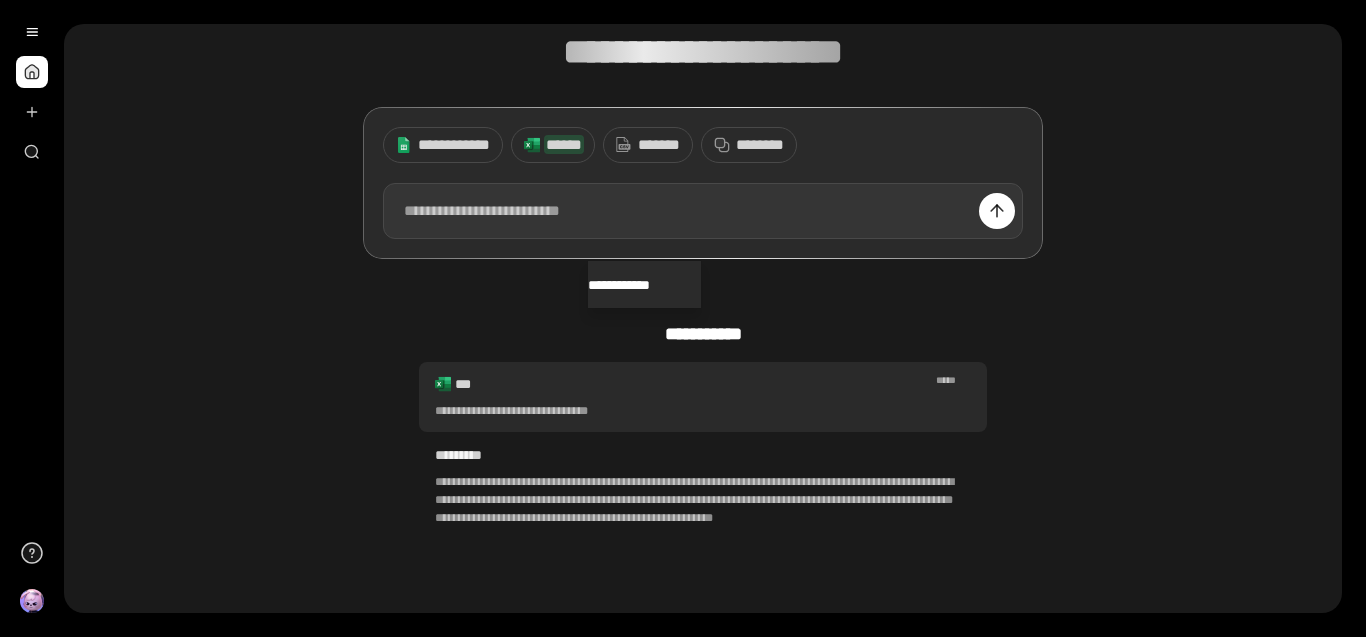scroll, scrollTop: 185, scrollLeft: 0, axis: vertical 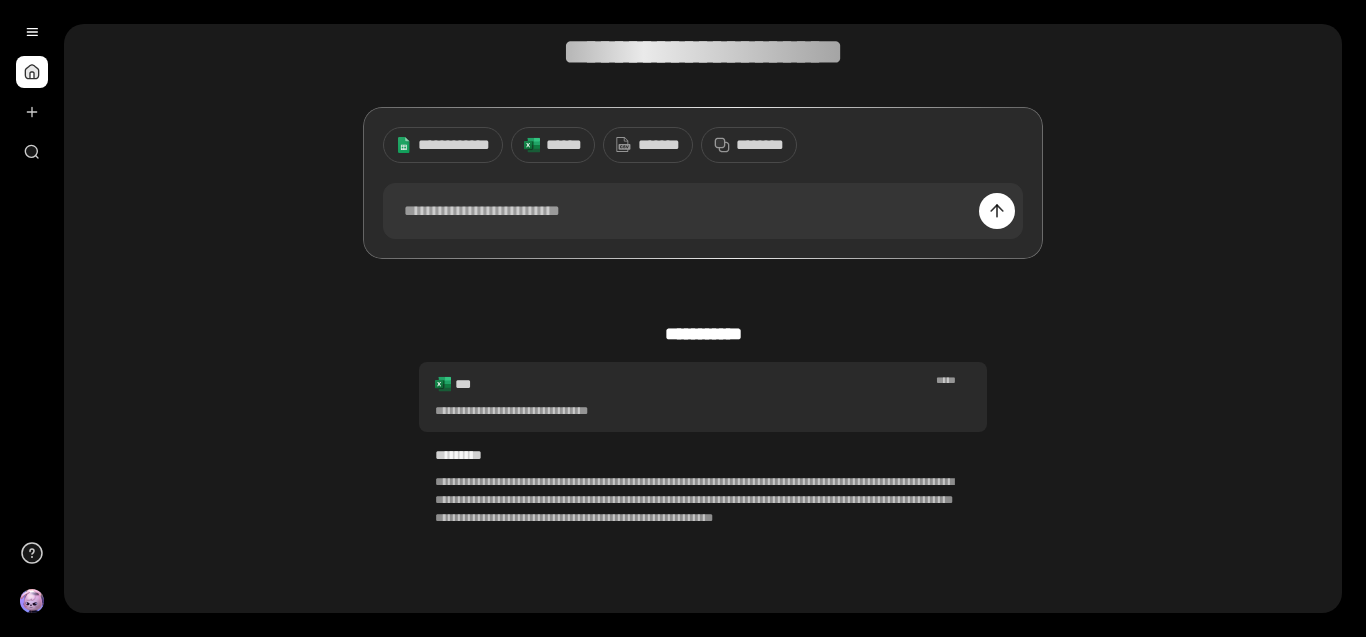 click on "**********" at bounding box center [511, 411] 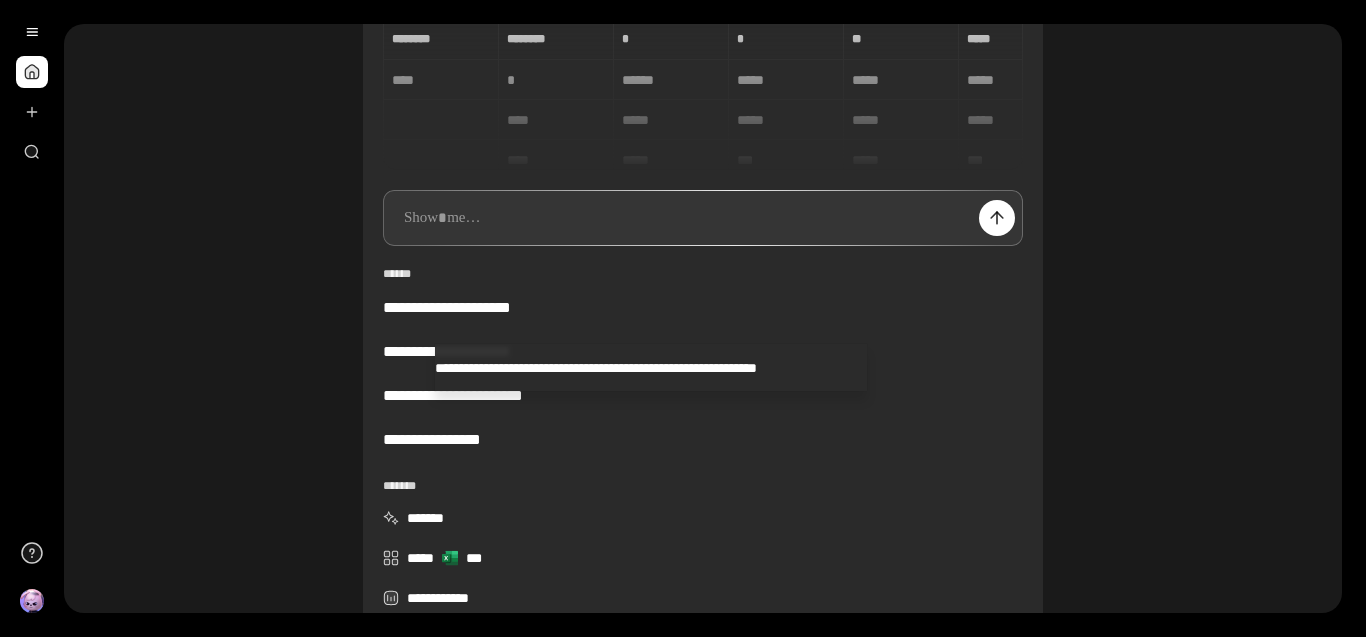 scroll, scrollTop: 36, scrollLeft: 0, axis: vertical 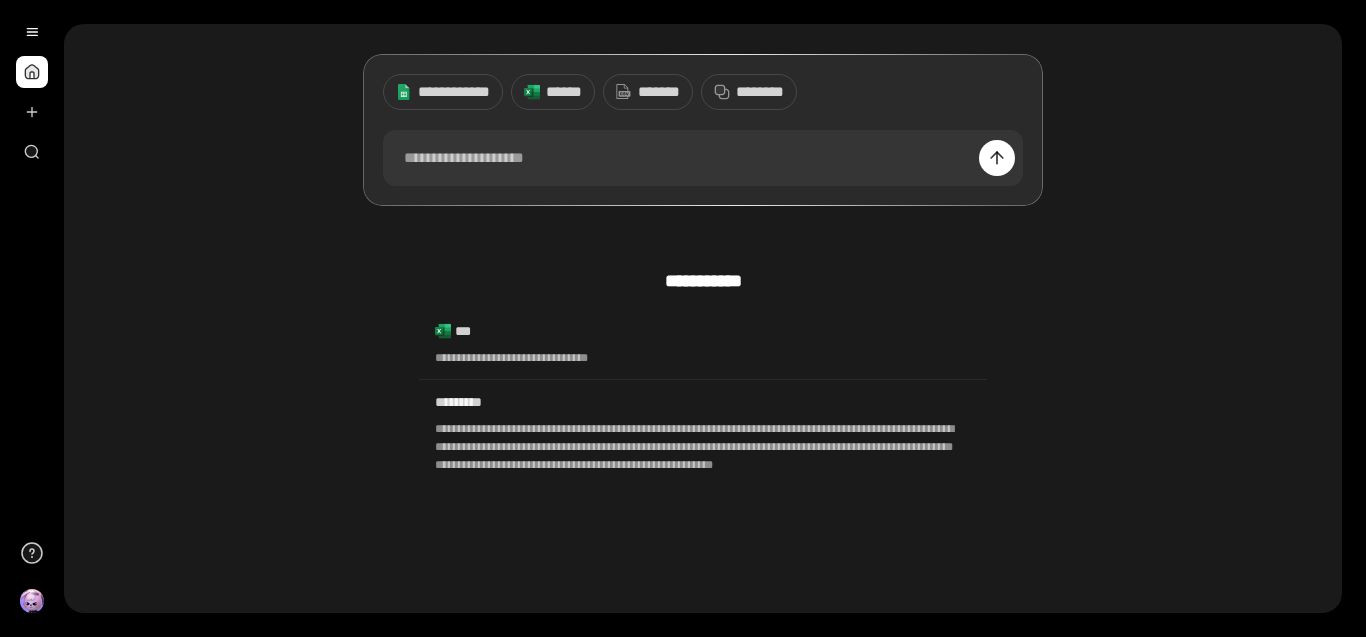 drag, startPoint x: 536, startPoint y: 351, endPoint x: 327, endPoint y: 349, distance: 209.00957 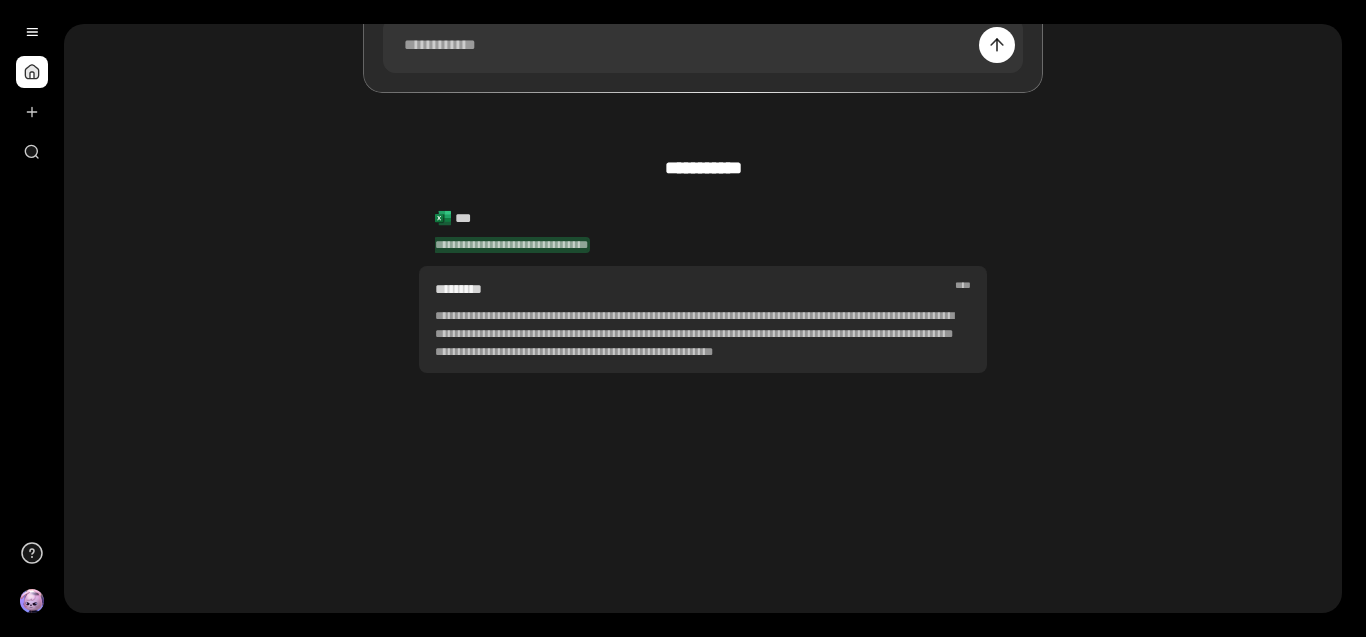 scroll, scrollTop: 277, scrollLeft: 0, axis: vertical 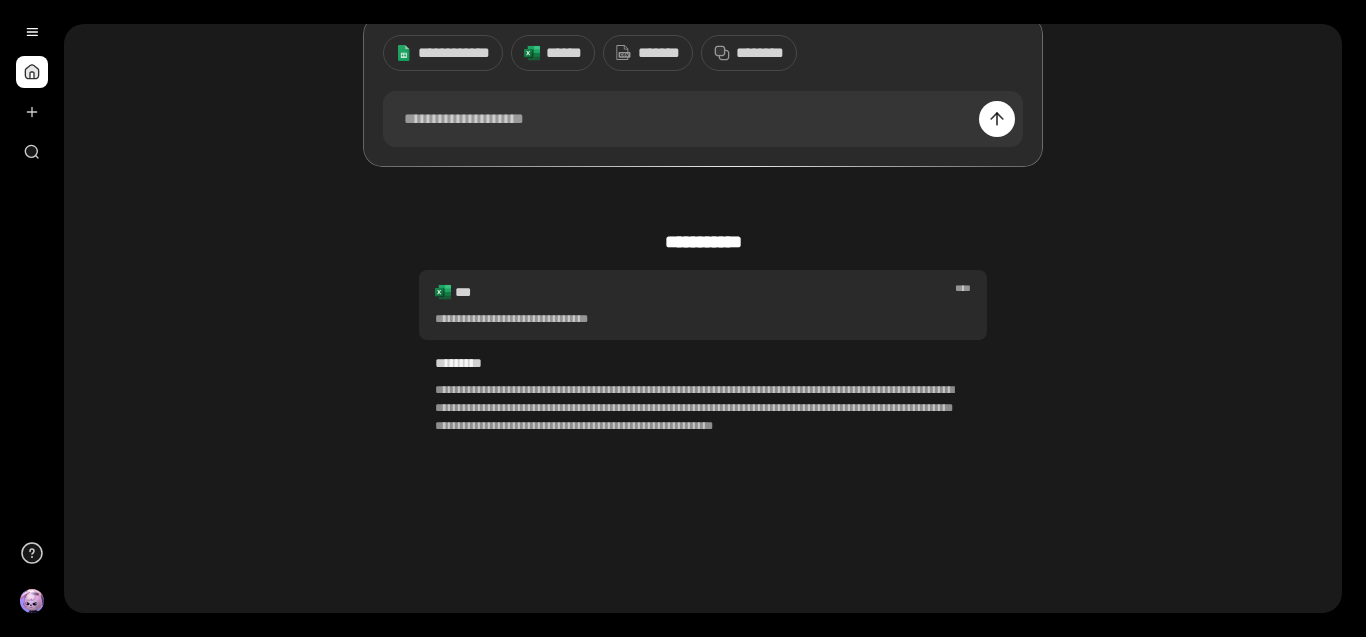 click on "***" at bounding box center [703, 292] 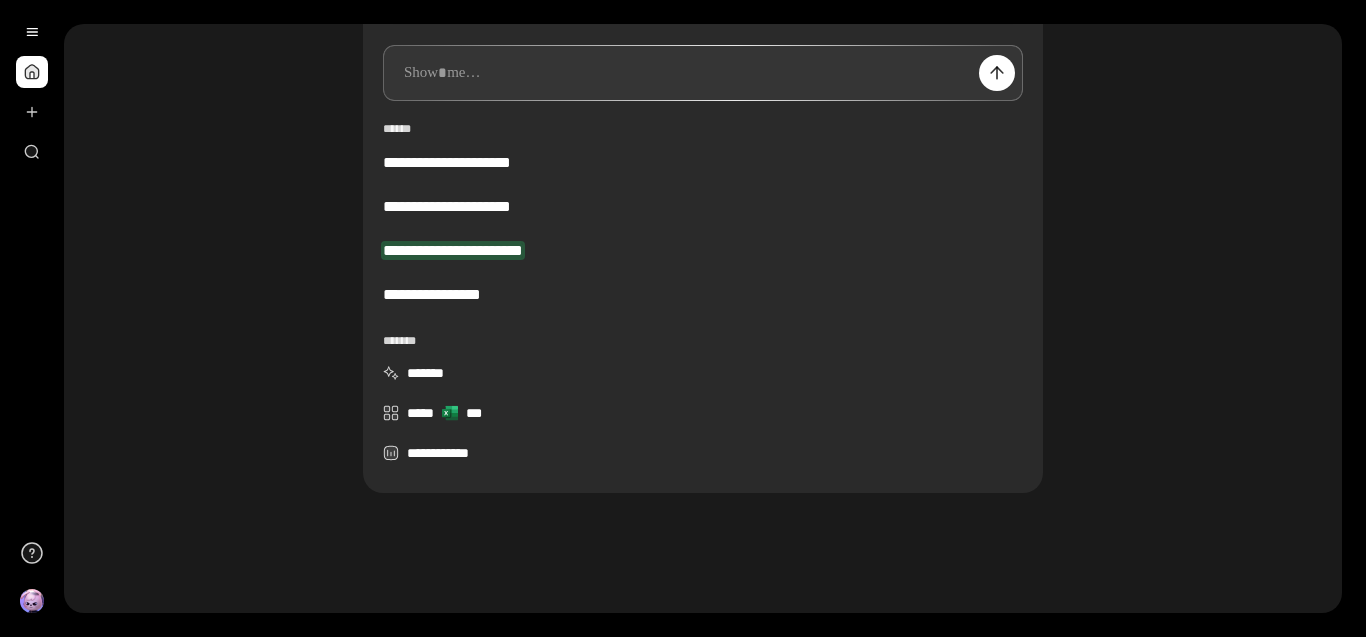 scroll, scrollTop: 264, scrollLeft: 0, axis: vertical 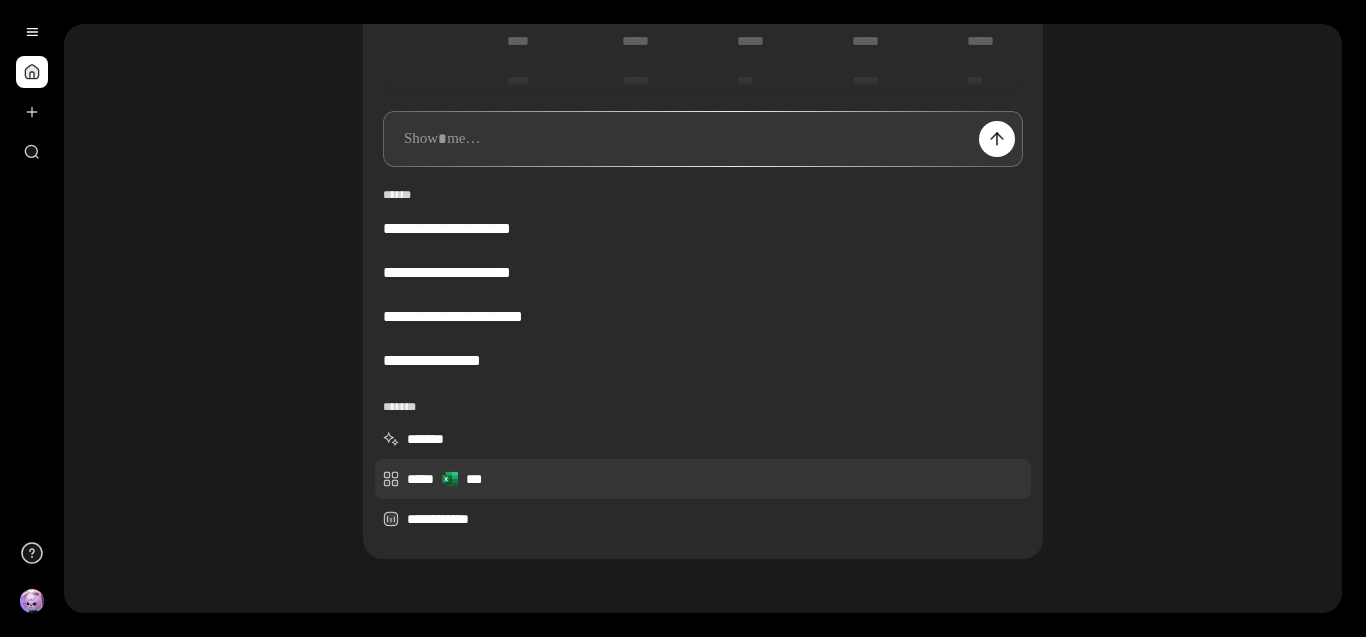click on "***" at bounding box center [474, 479] 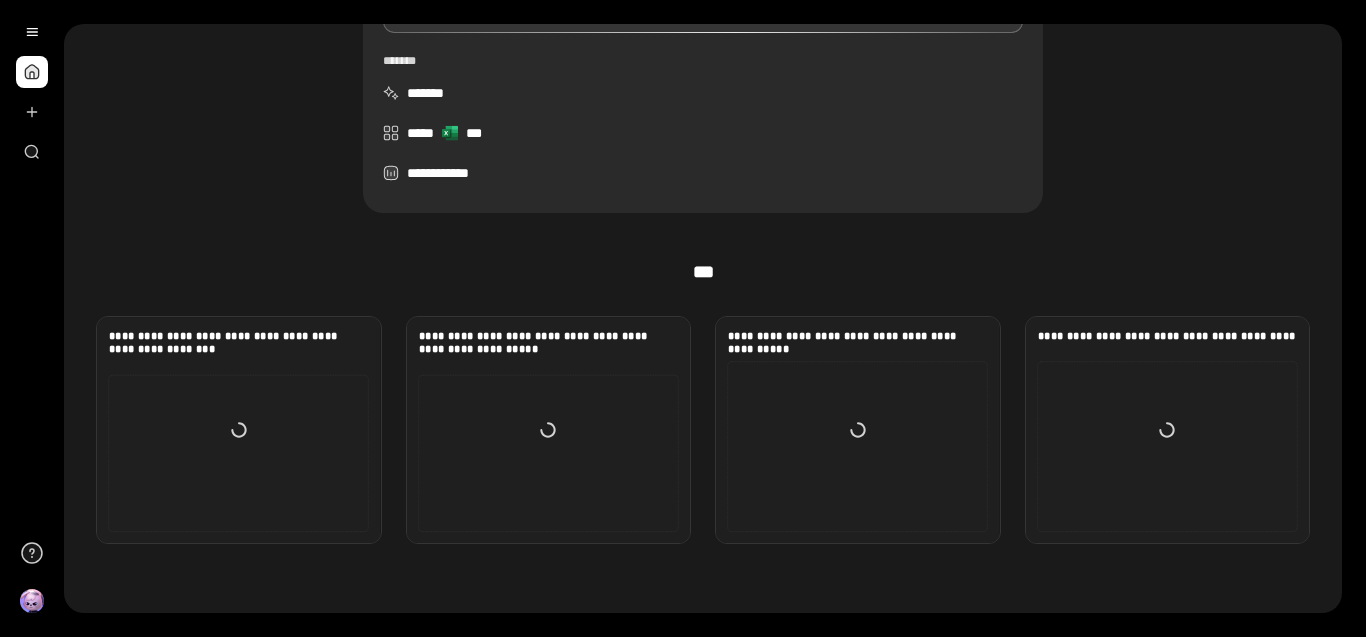 scroll, scrollTop: 0, scrollLeft: 0, axis: both 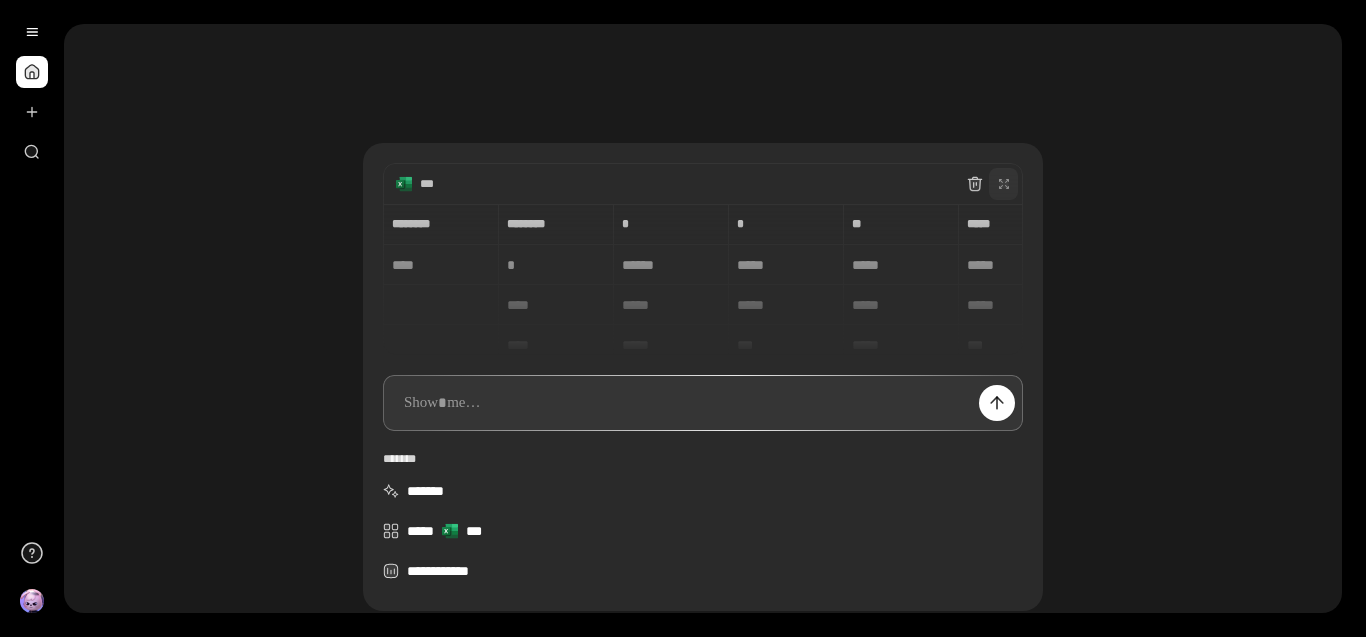 click 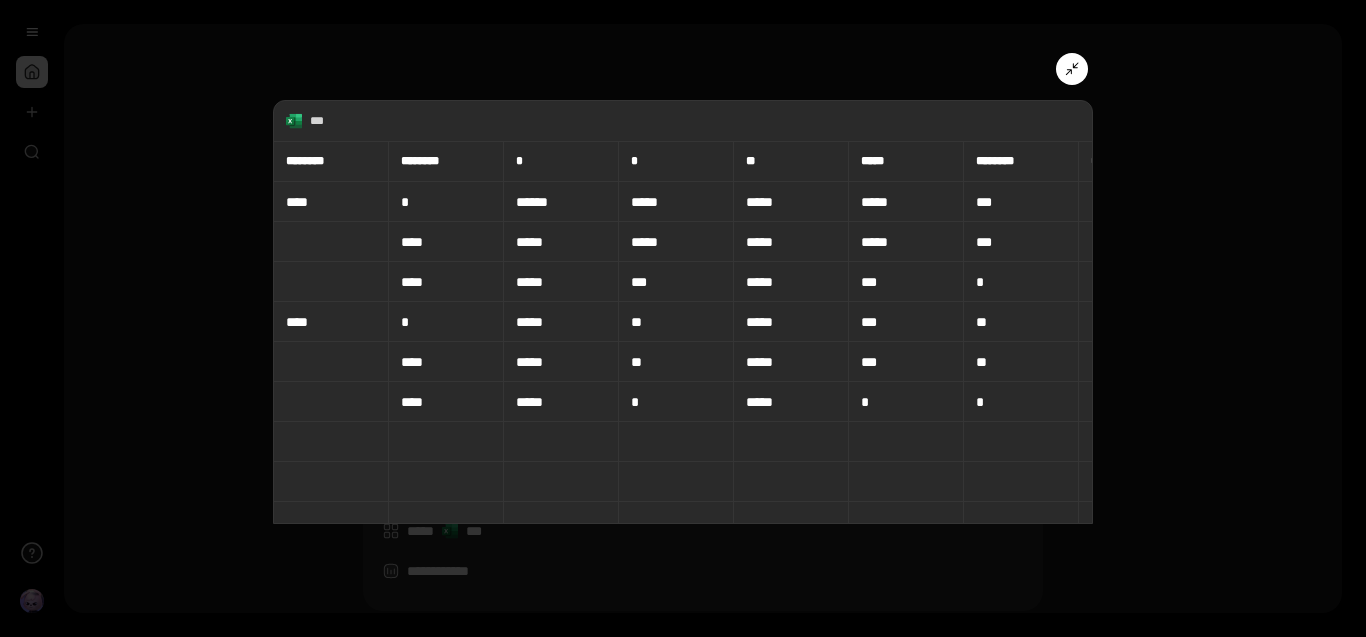 drag, startPoint x: 856, startPoint y: 214, endPoint x: 765, endPoint y: 262, distance: 102.88343 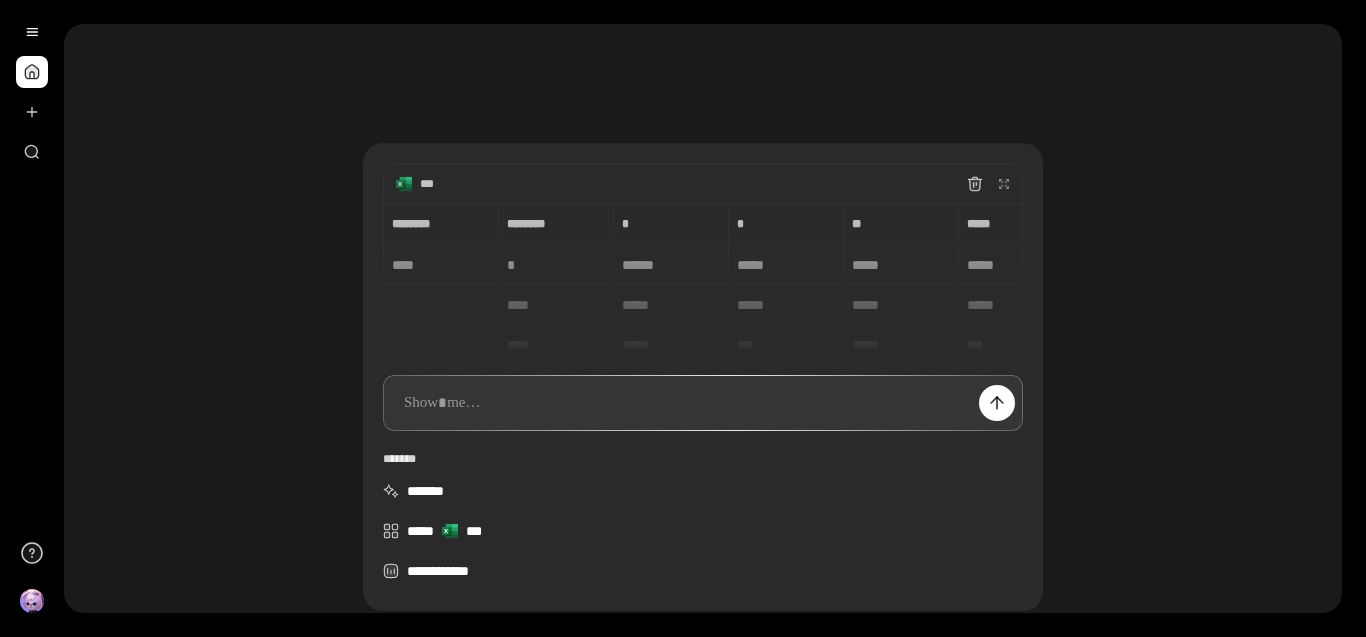 click on "******** ******** ******** ******** * * * * ** ** ***** ***** ******** ******** **** * ****** ***** ***** ***** *** **** ***** ***** ***** ***** *** **** ***** *** ***** *** * **** * ***** ** ***** *** **" at bounding box center (703, 279) 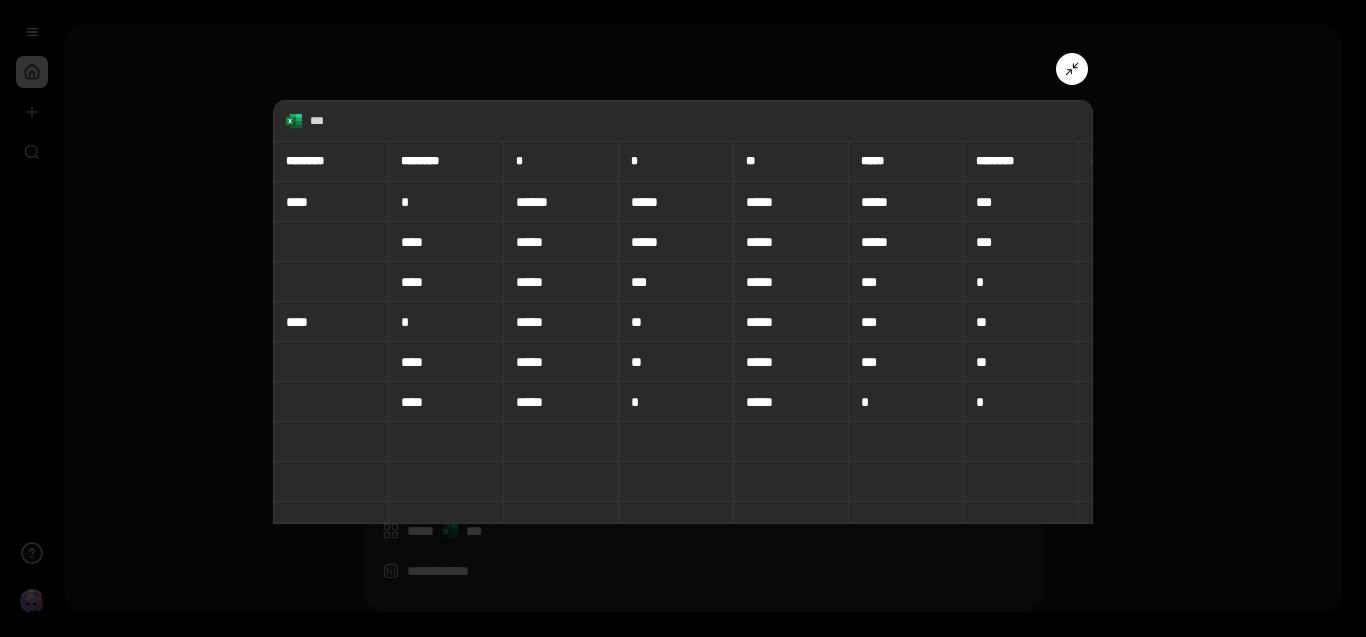 click at bounding box center [1072, 69] 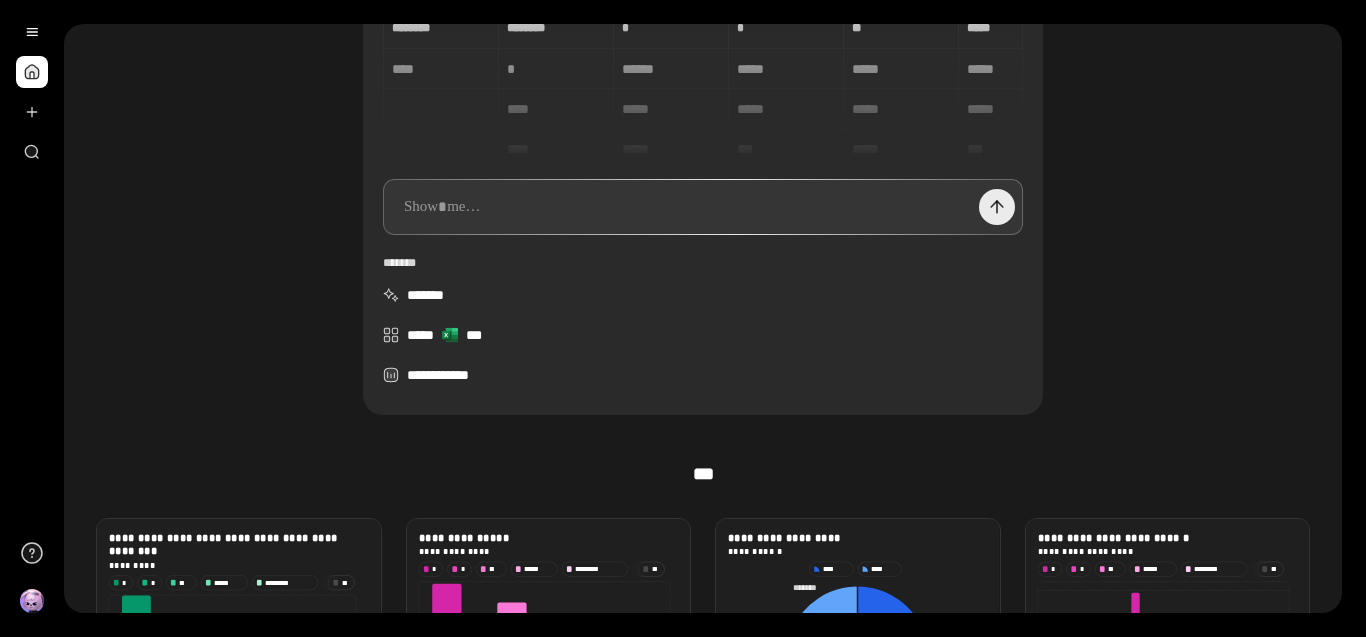 scroll, scrollTop: 195, scrollLeft: 0, axis: vertical 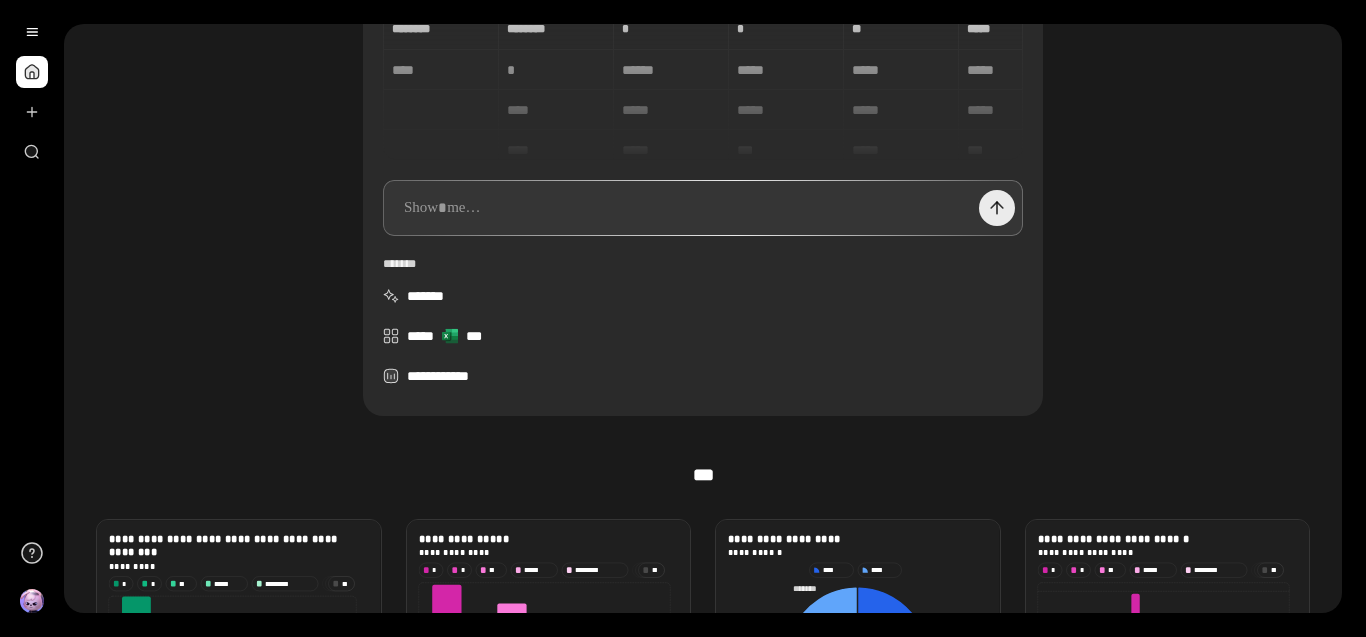 click at bounding box center (997, 208) 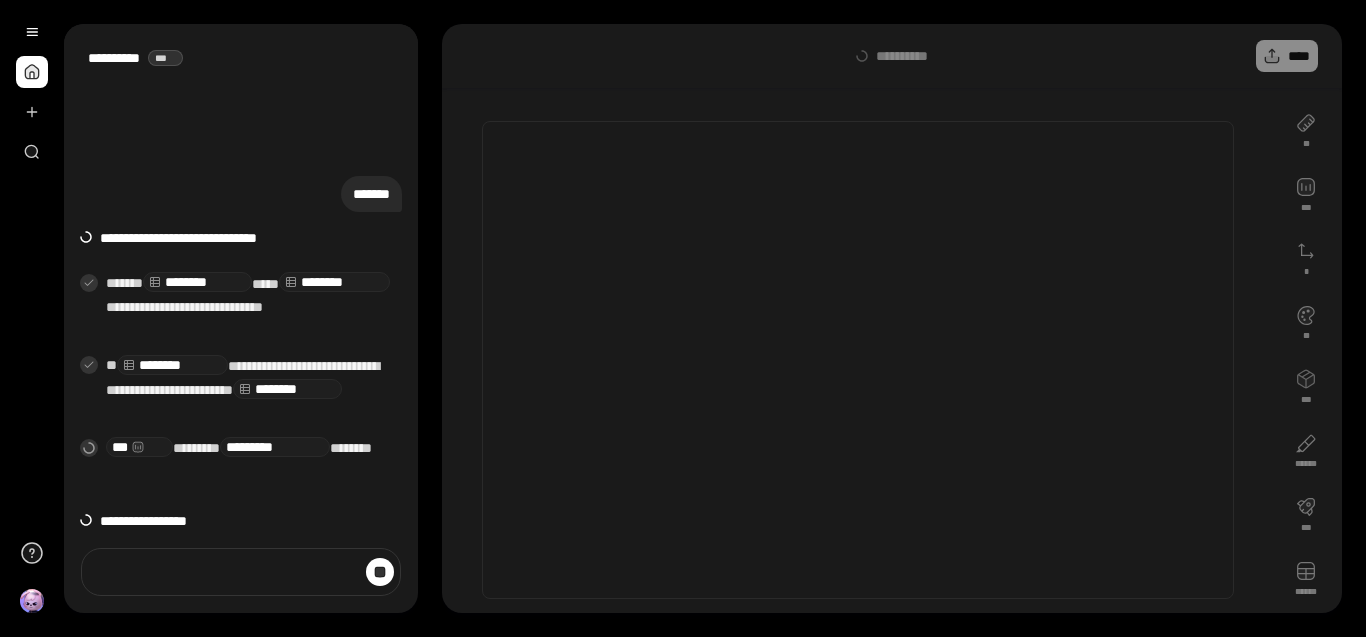 scroll, scrollTop: 24, scrollLeft: 0, axis: vertical 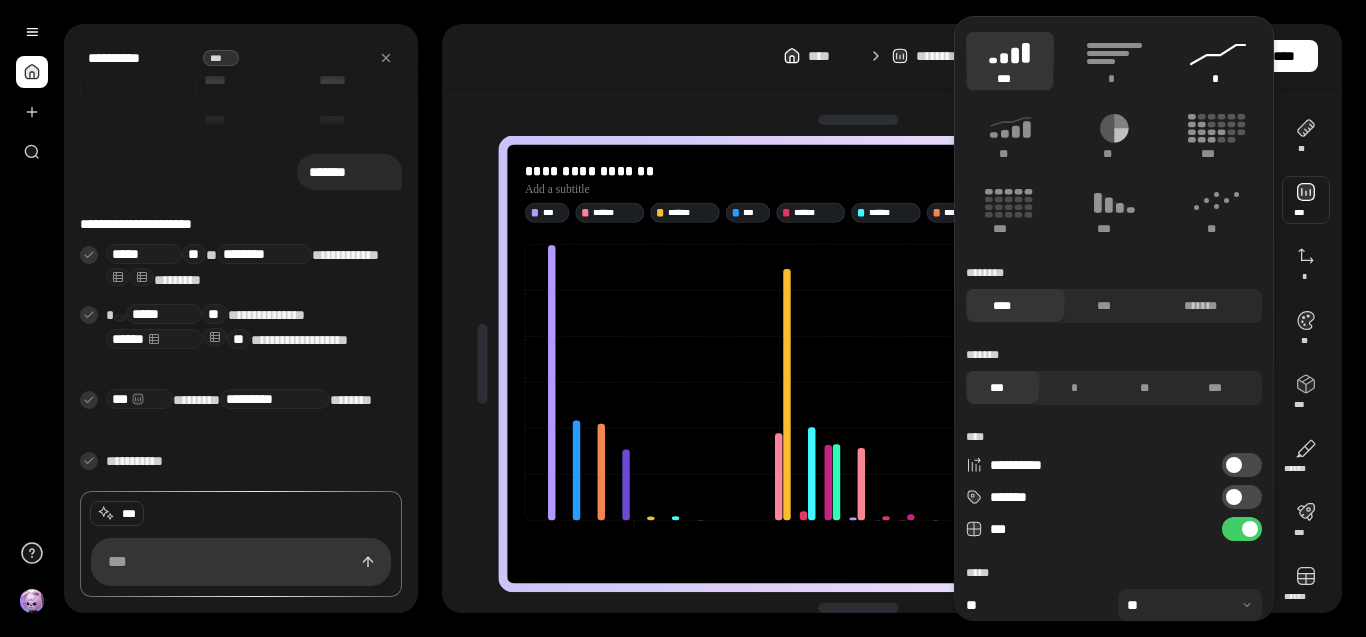 click on "*" at bounding box center (1218, 61) 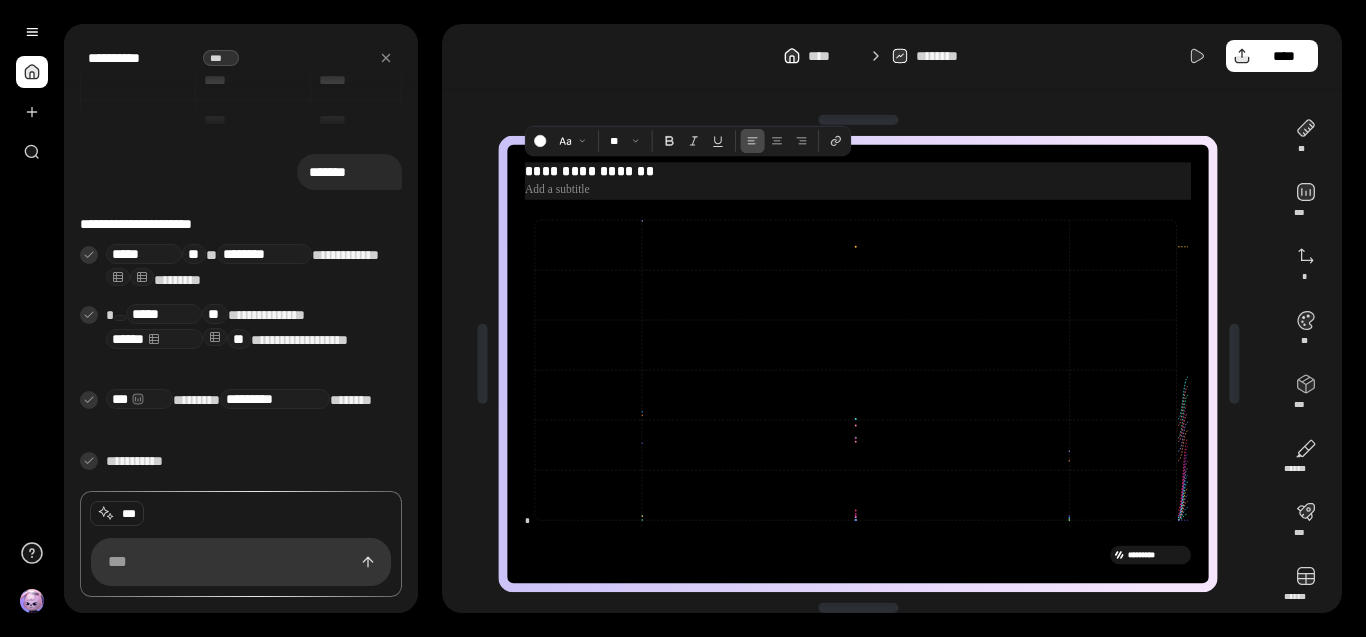 click on "**********" at bounding box center [858, 170] 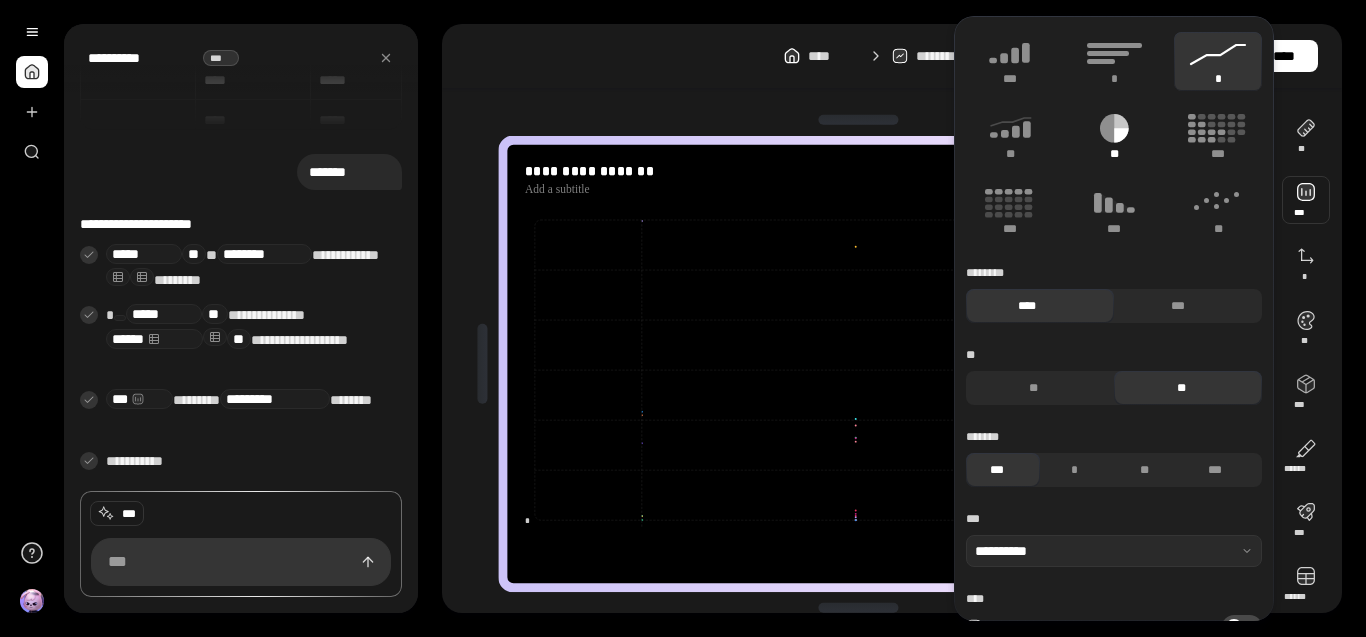 click 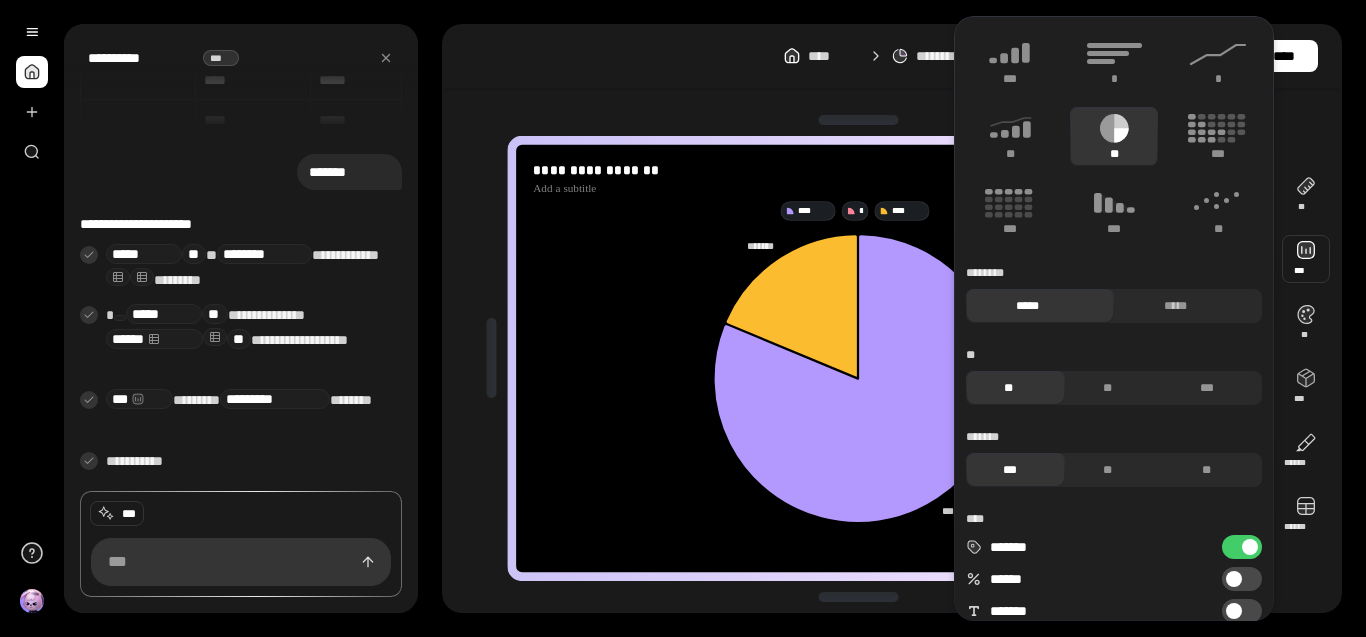 click at bounding box center [858, 597] 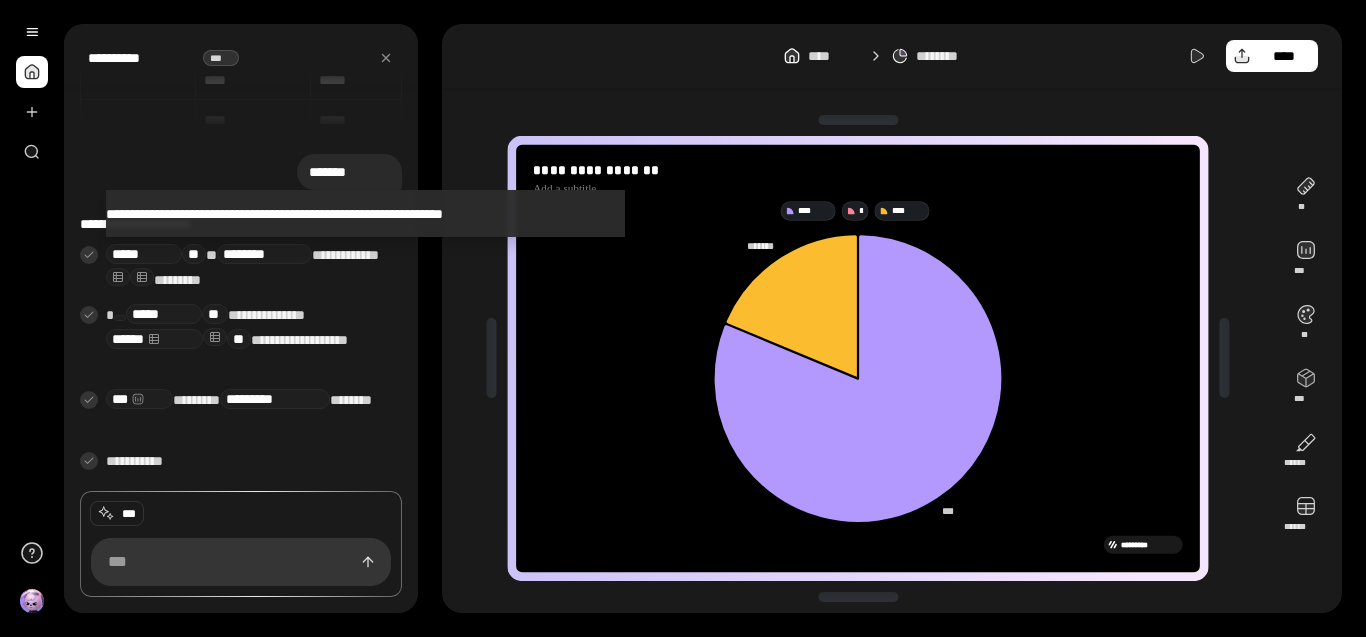 click on "**********" at bounding box center (242, 267) 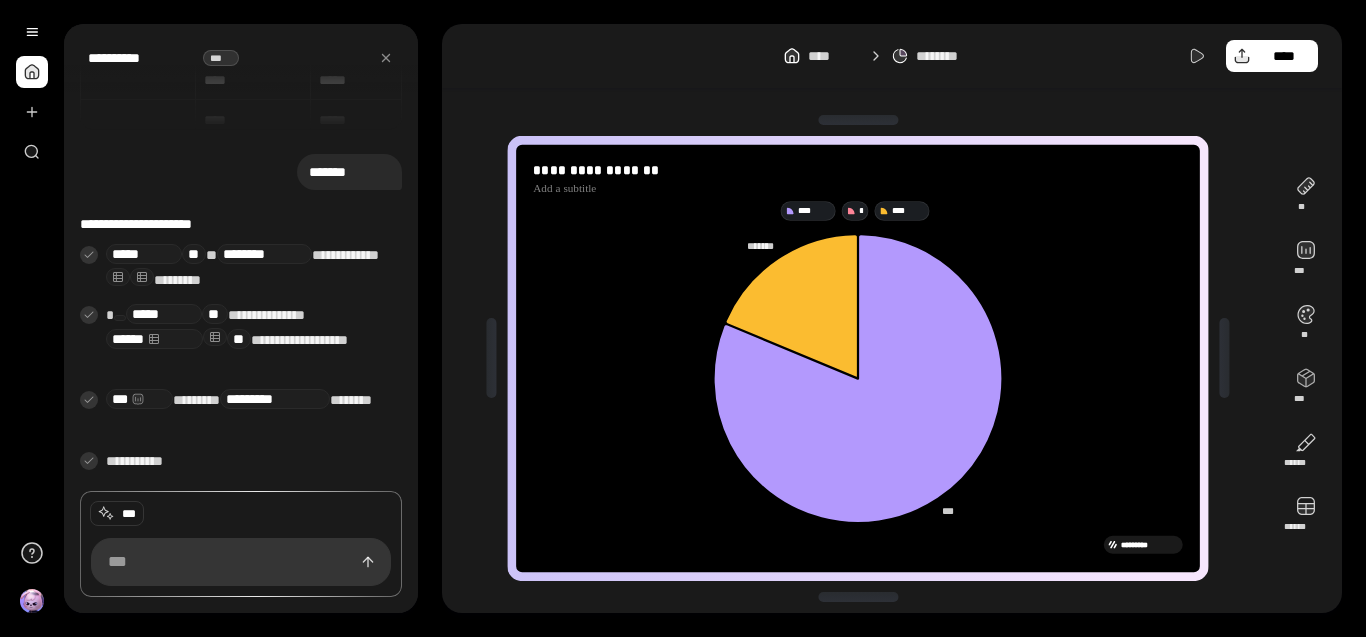 click on "**********" at bounding box center (241, 359) 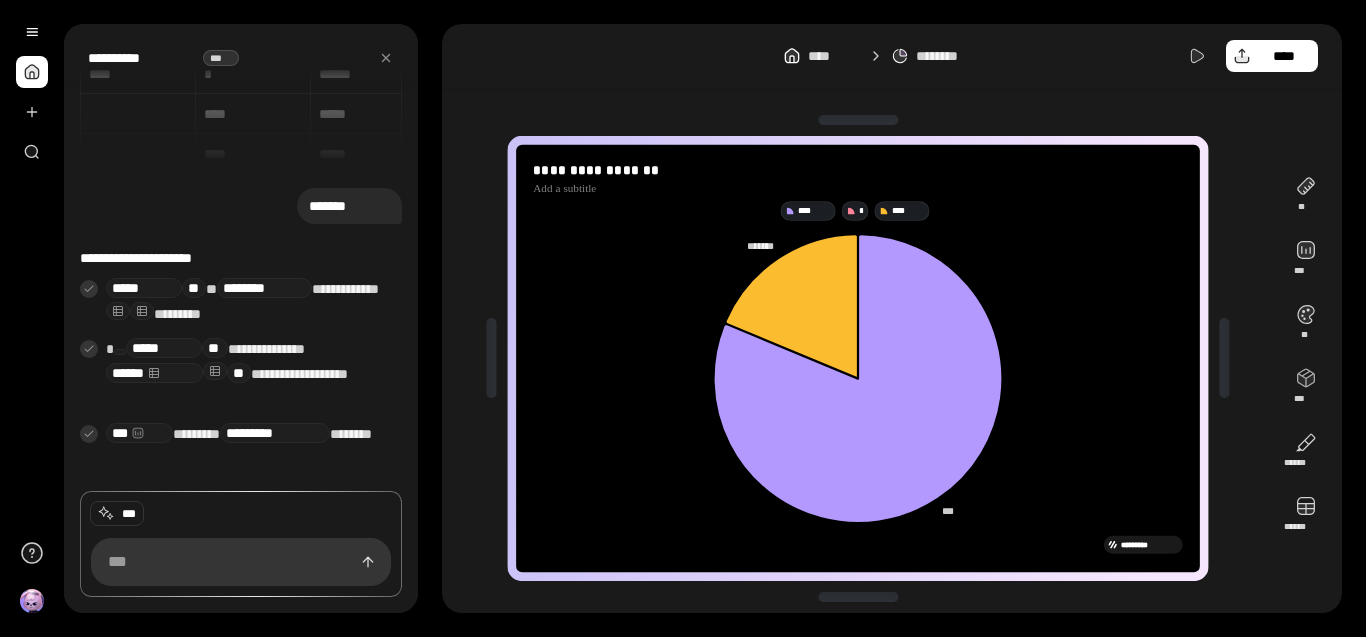 scroll, scrollTop: 0, scrollLeft: 0, axis: both 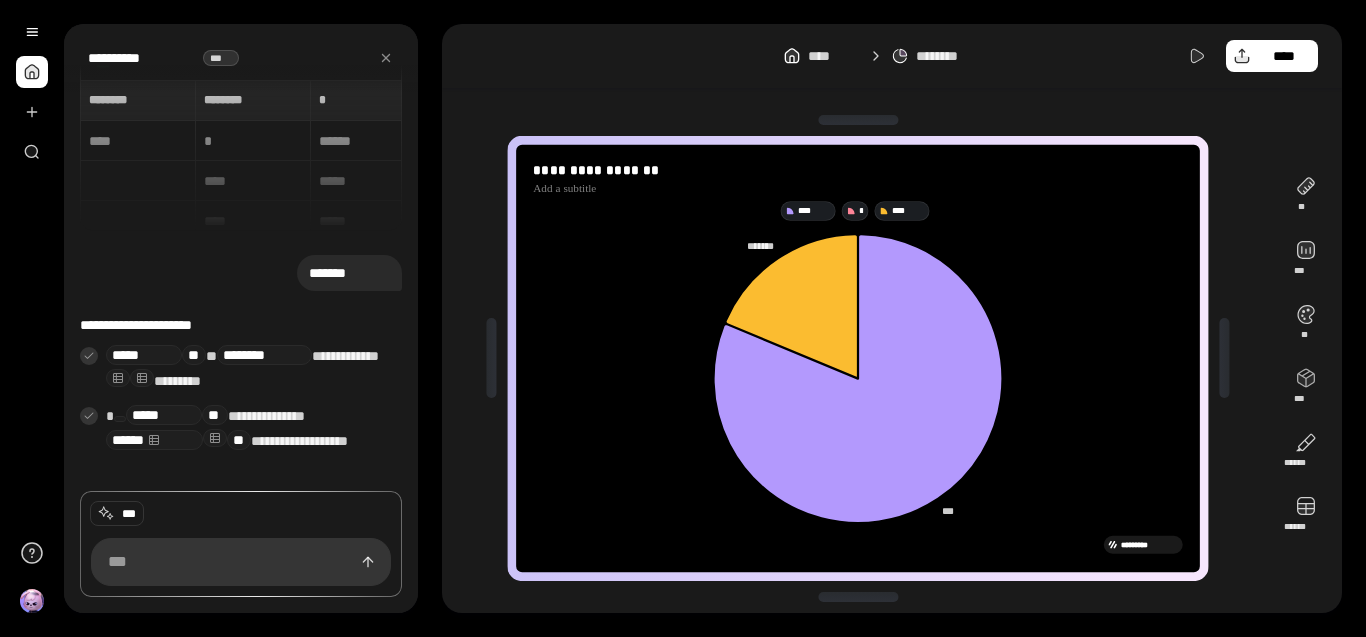 click on "******** ******** ******** ******** * * * * **** * ****** ***** **** ***** ***** **** ***** *** **** * ***** **" at bounding box center (241, 155) 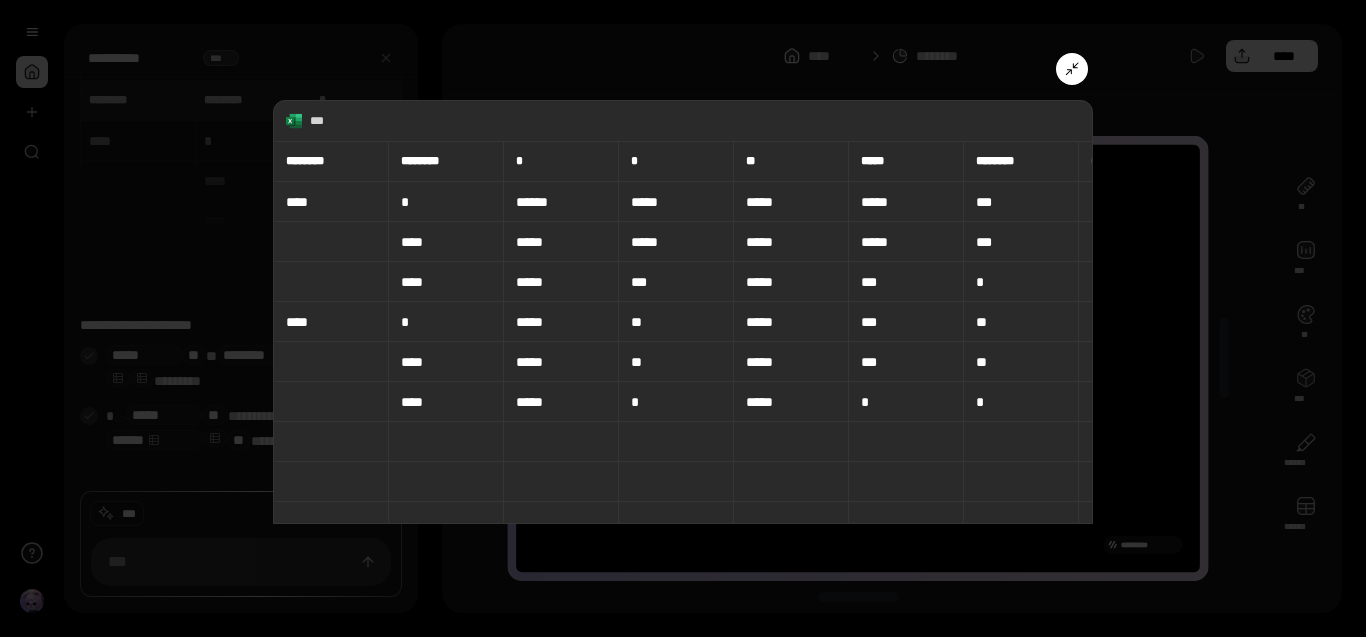 click 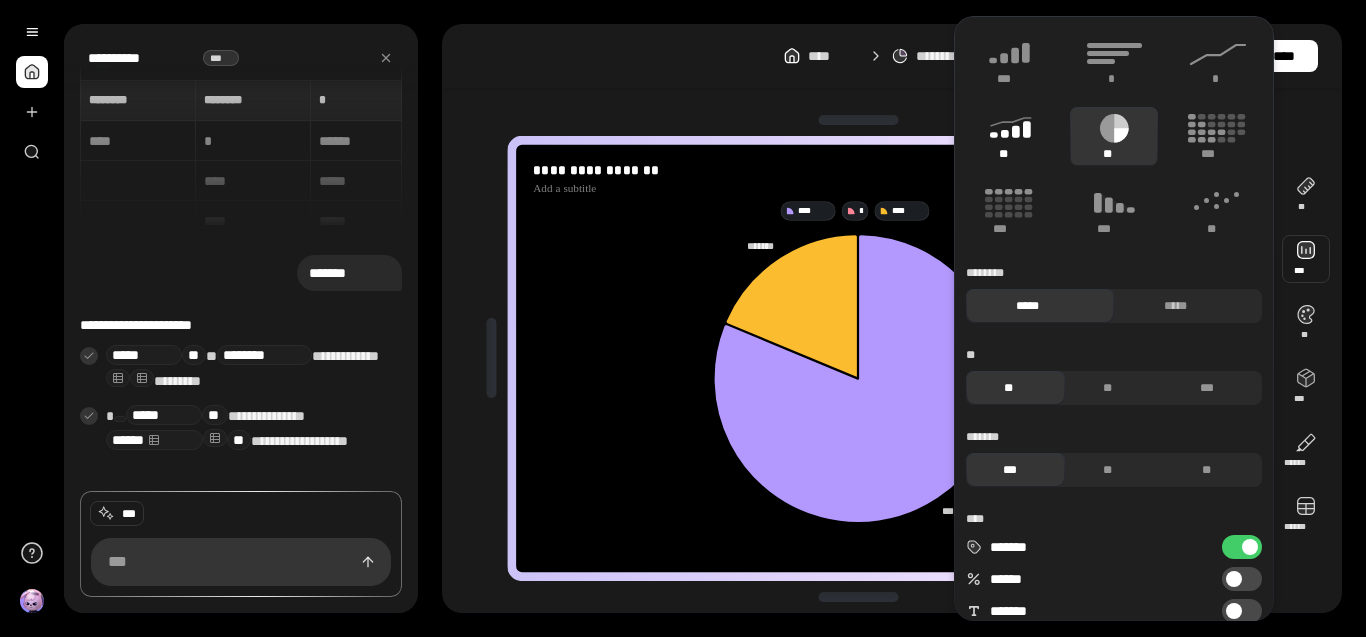 click 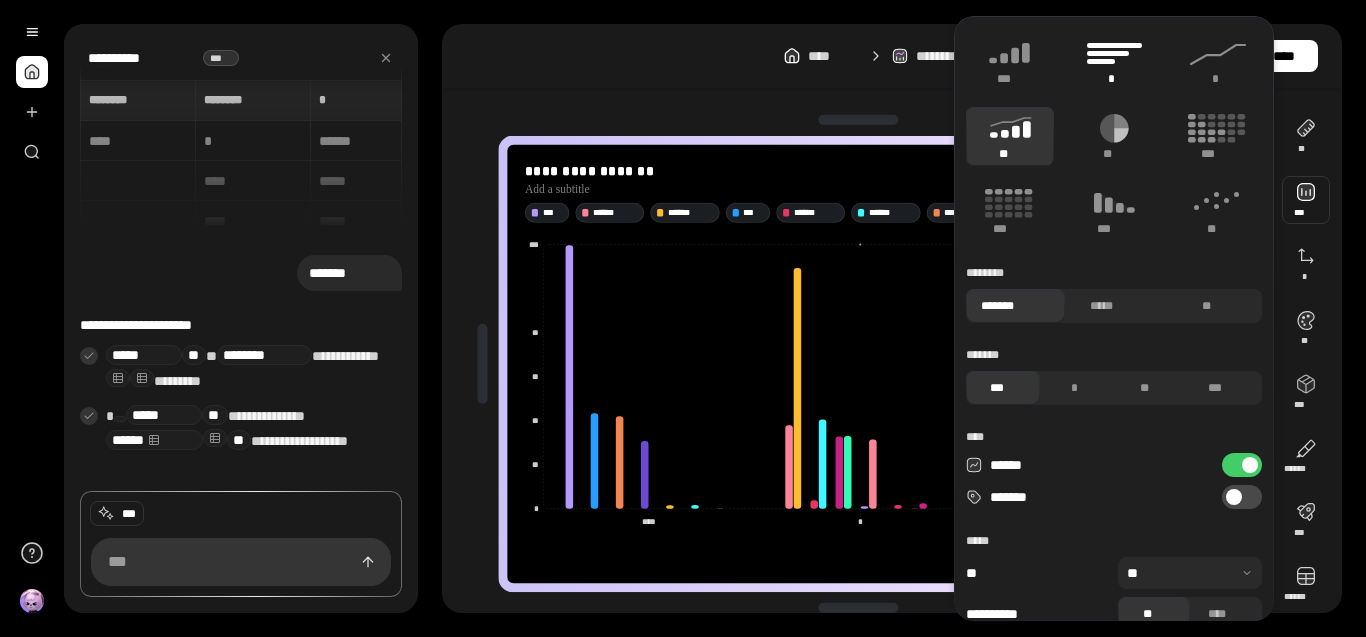 click on "*" at bounding box center [1114, 61] 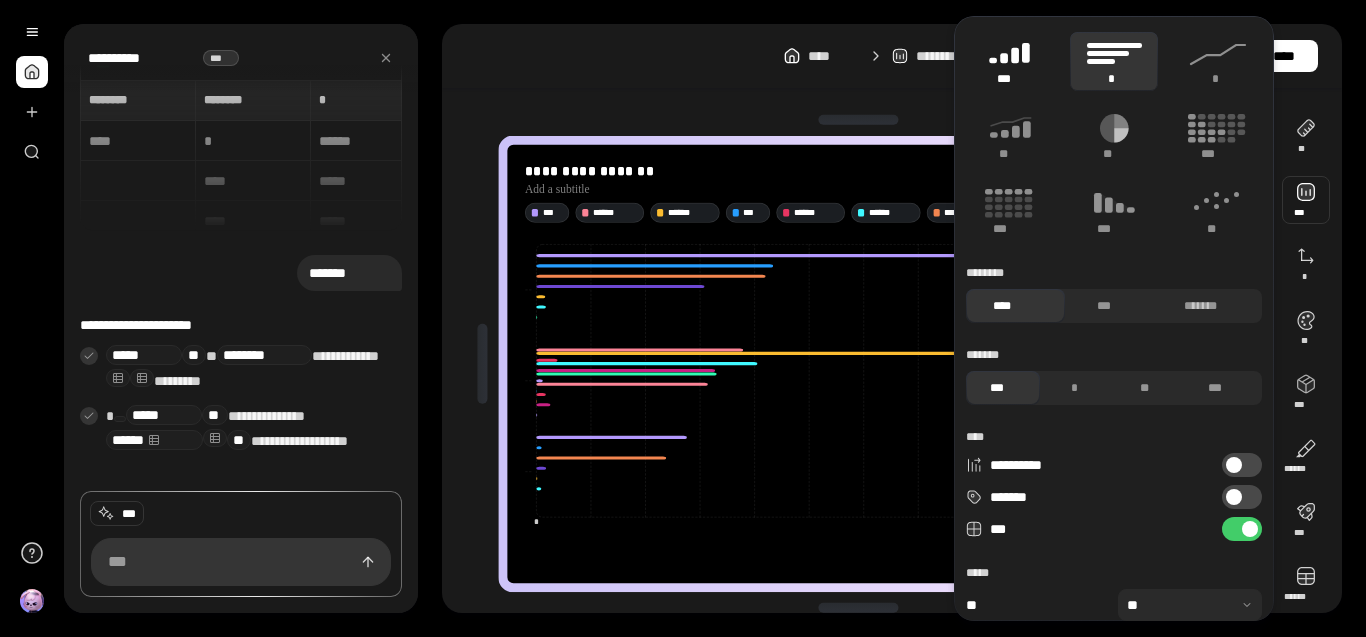 click 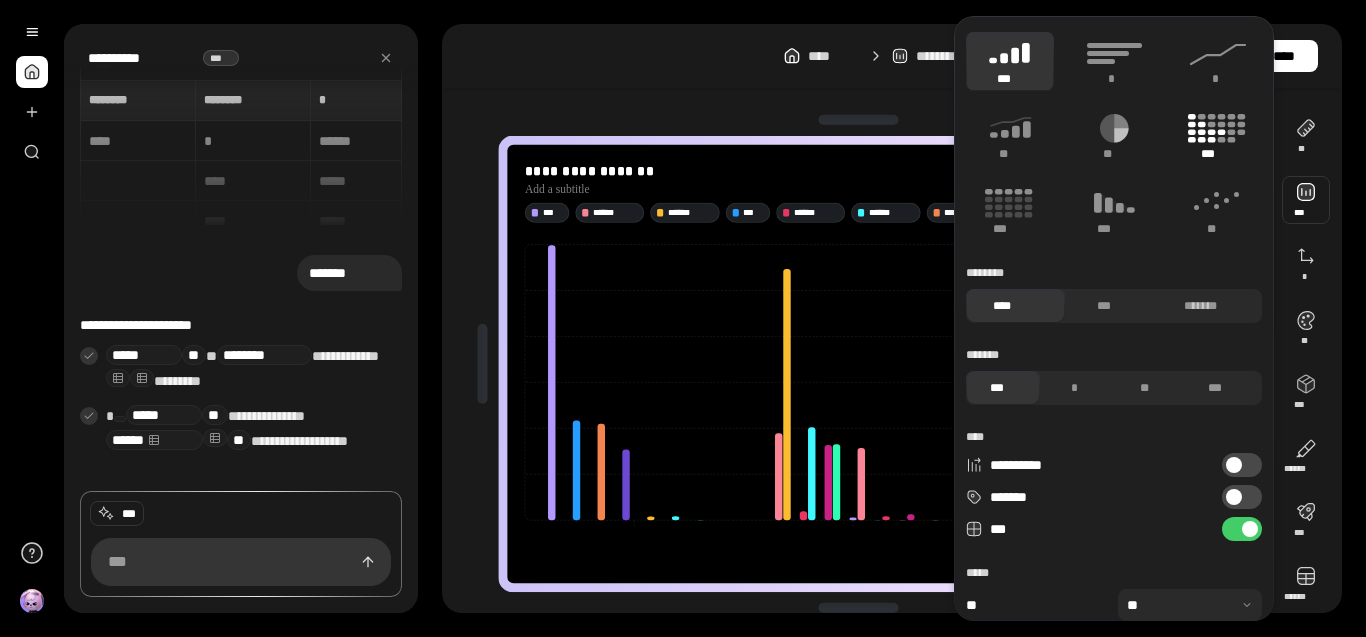 click 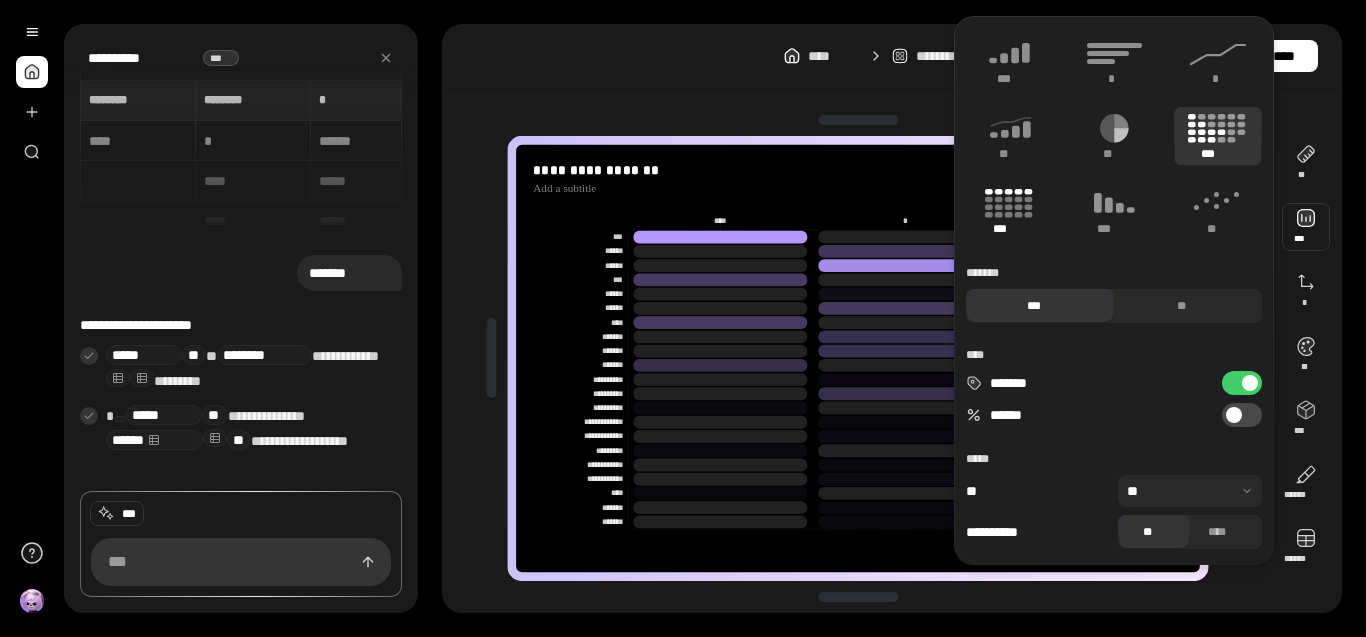 click 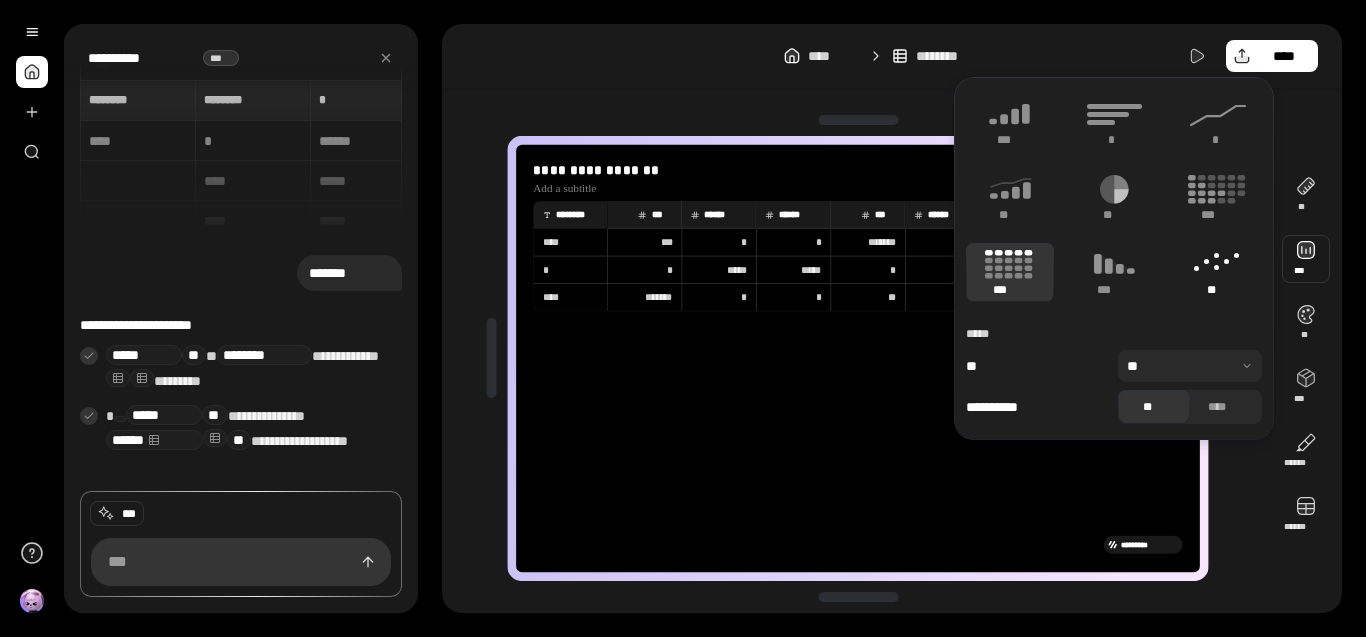 click 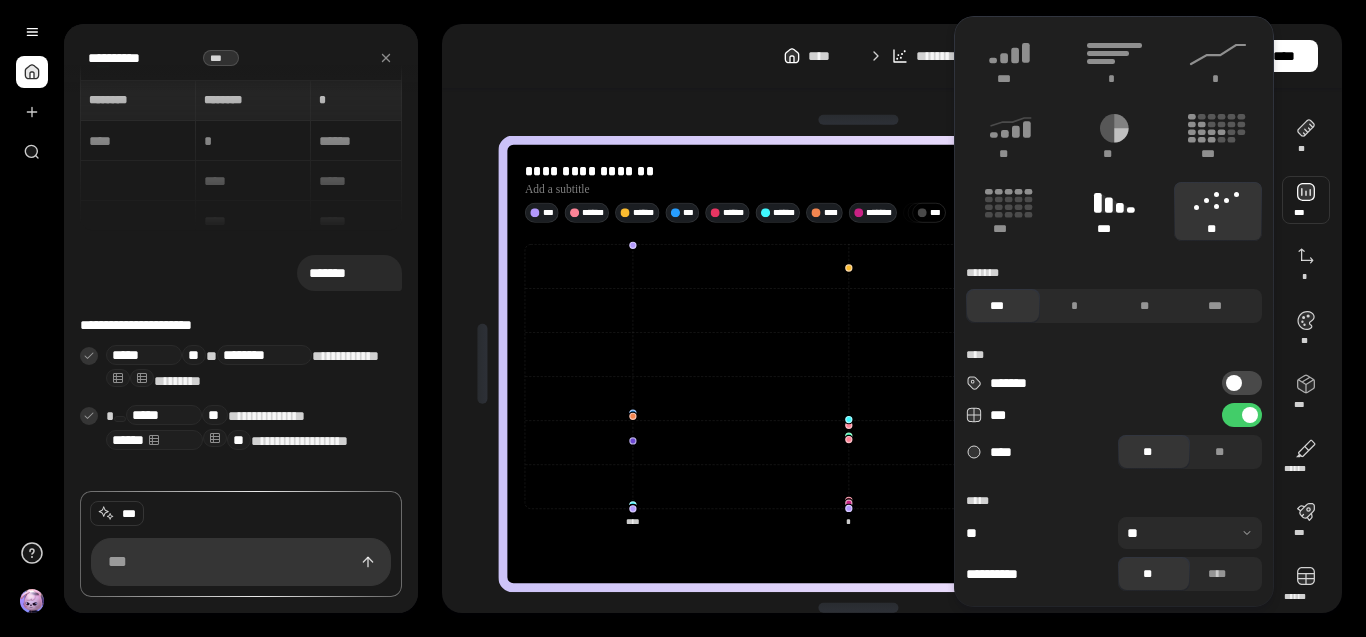 click on "***" at bounding box center (1114, 211) 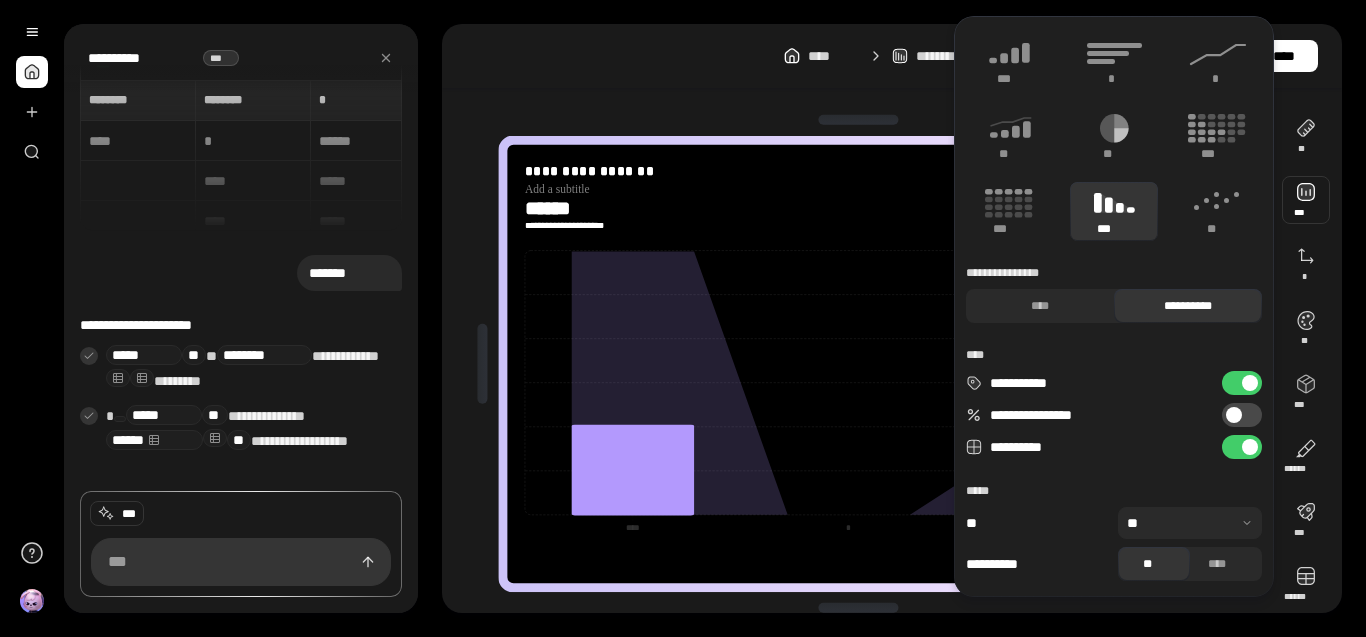 type on "***" 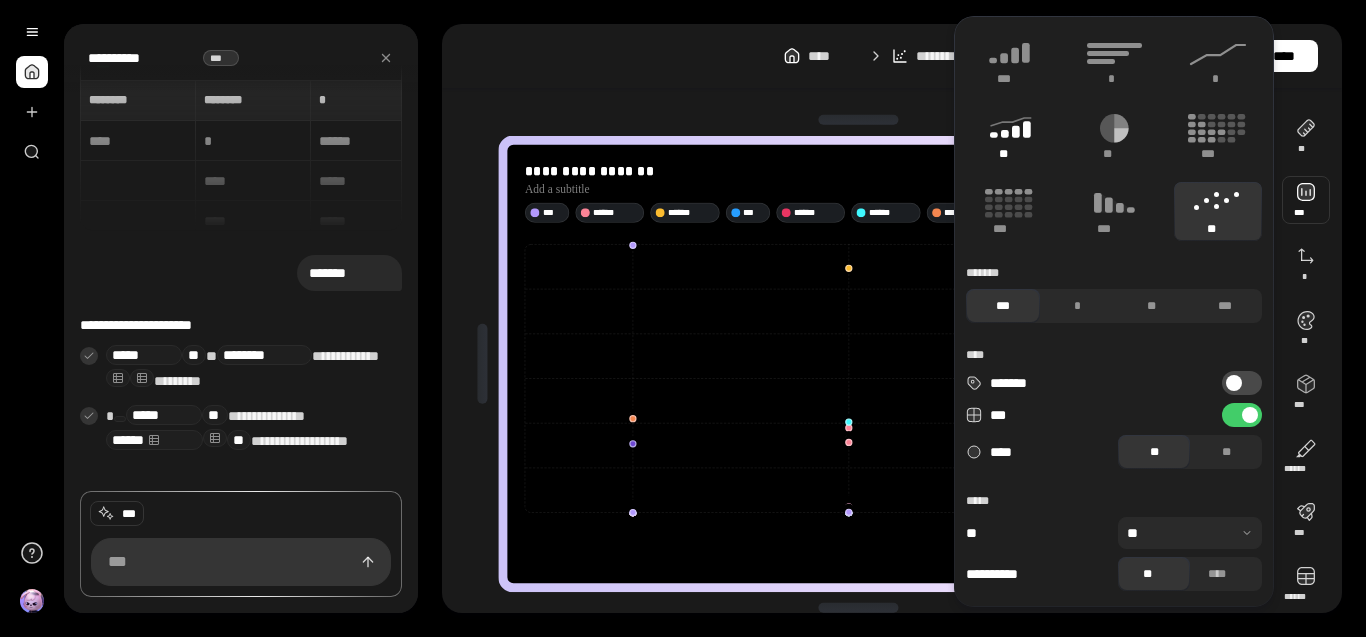 click on "**" at bounding box center (1010, 136) 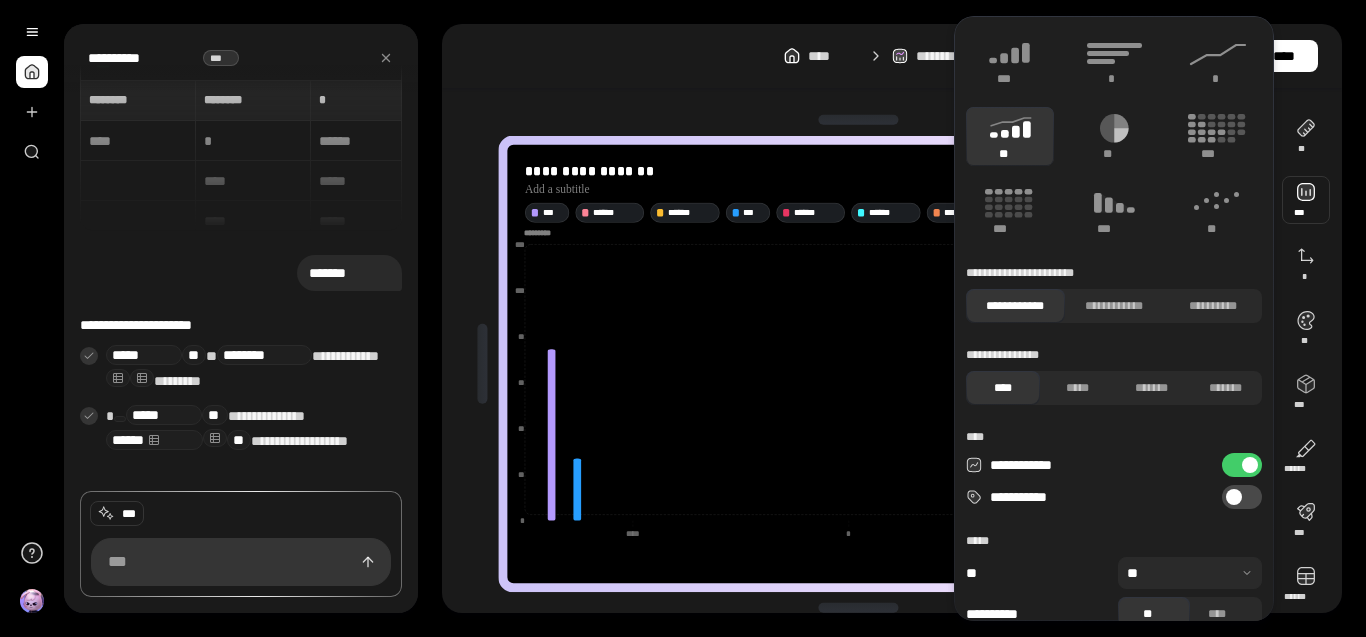 type on "*******" 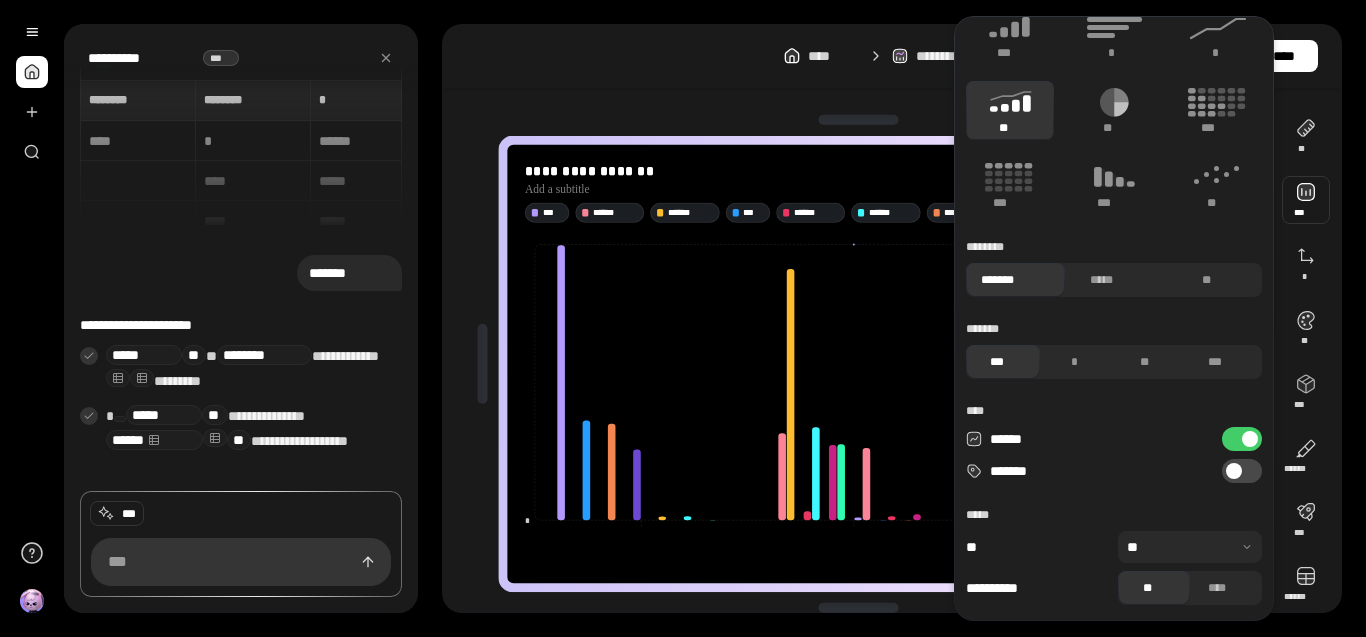 scroll, scrollTop: 0, scrollLeft: 0, axis: both 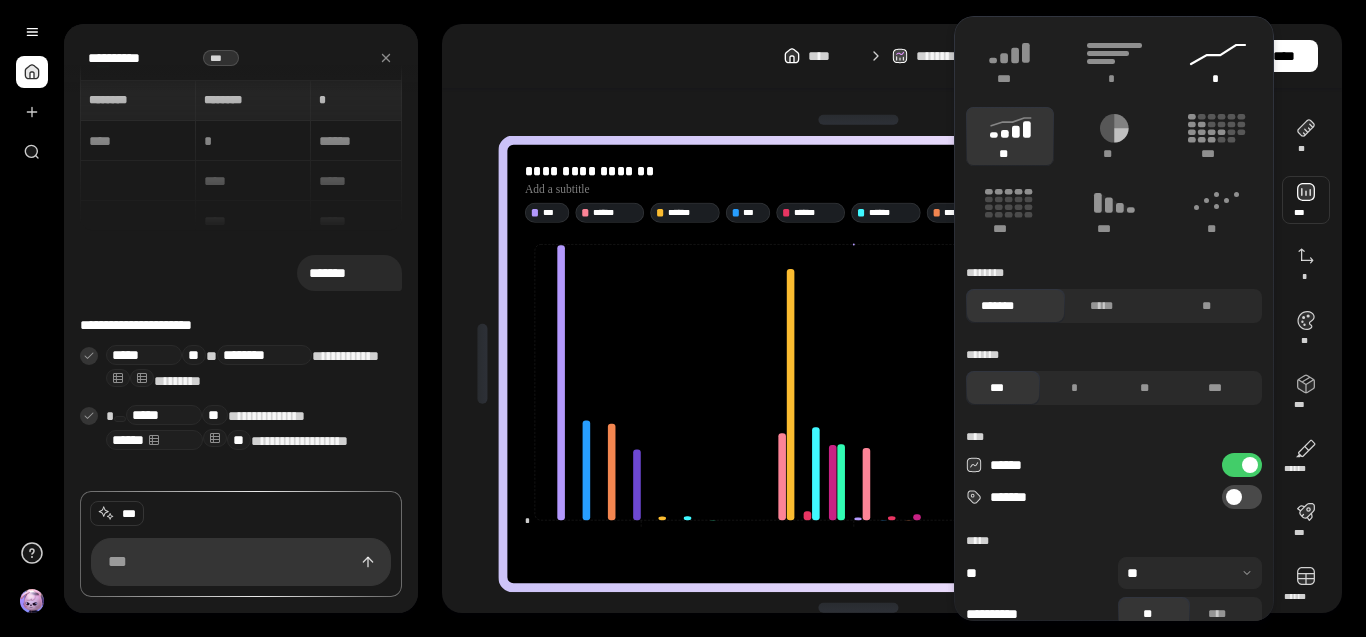 click 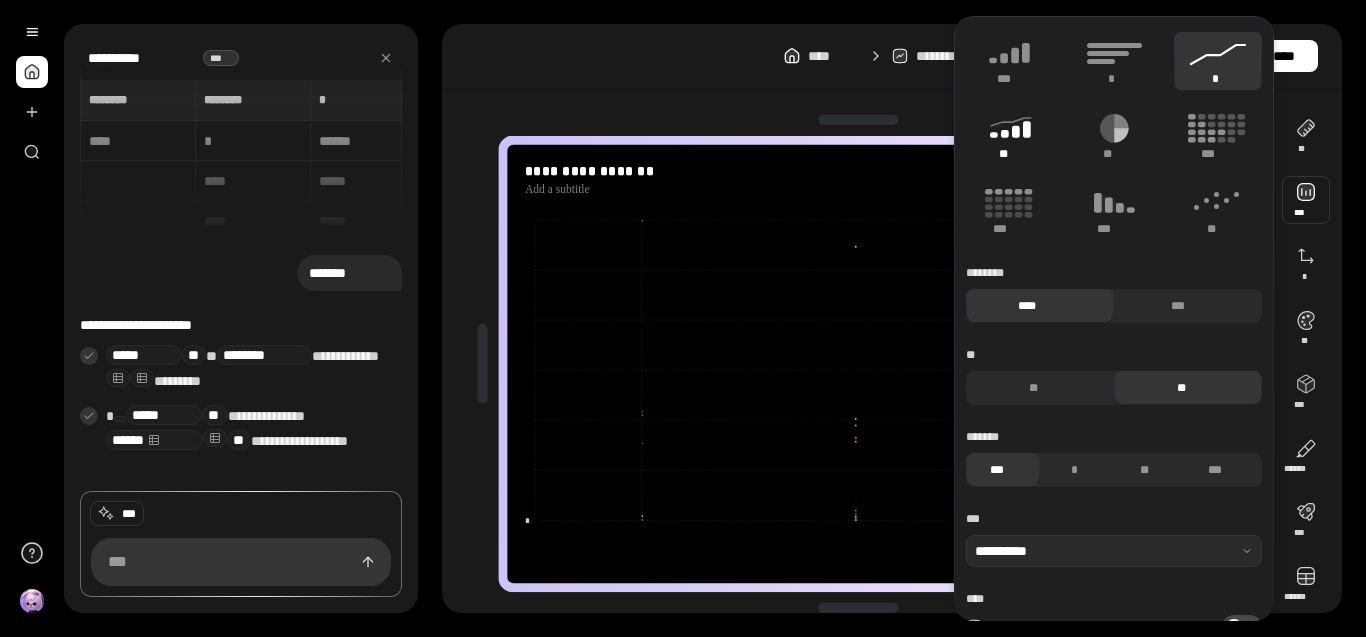click 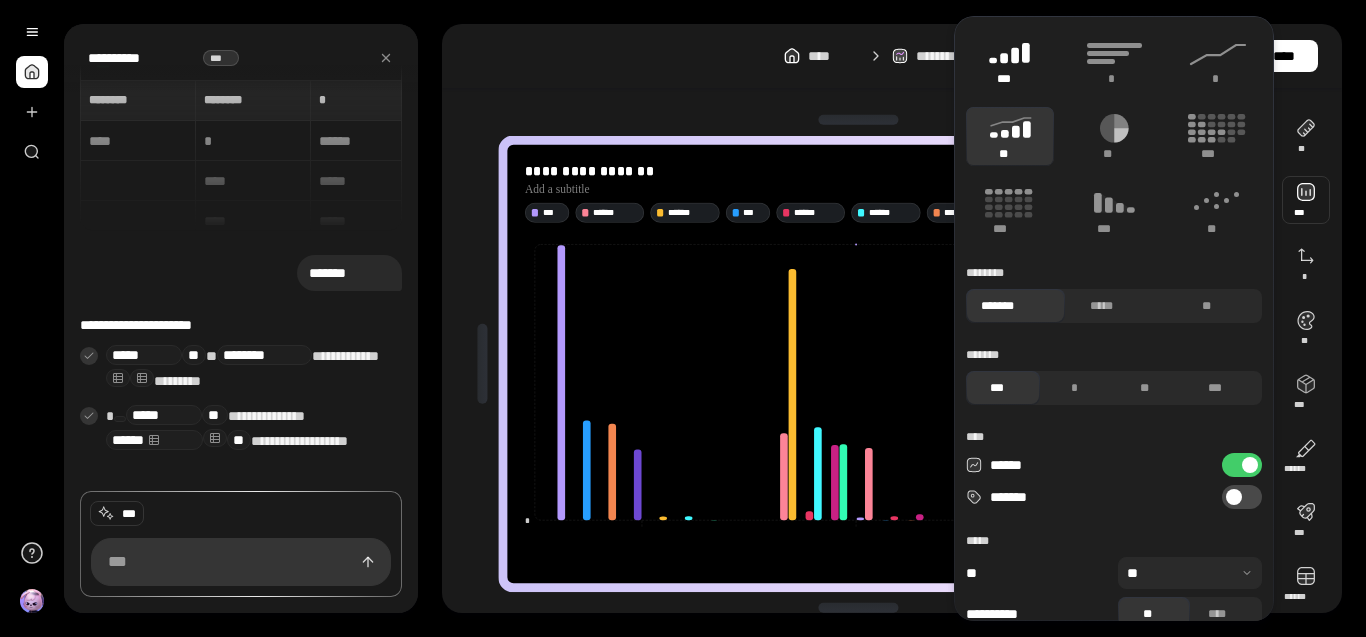 click on "***" at bounding box center (1004, 79) 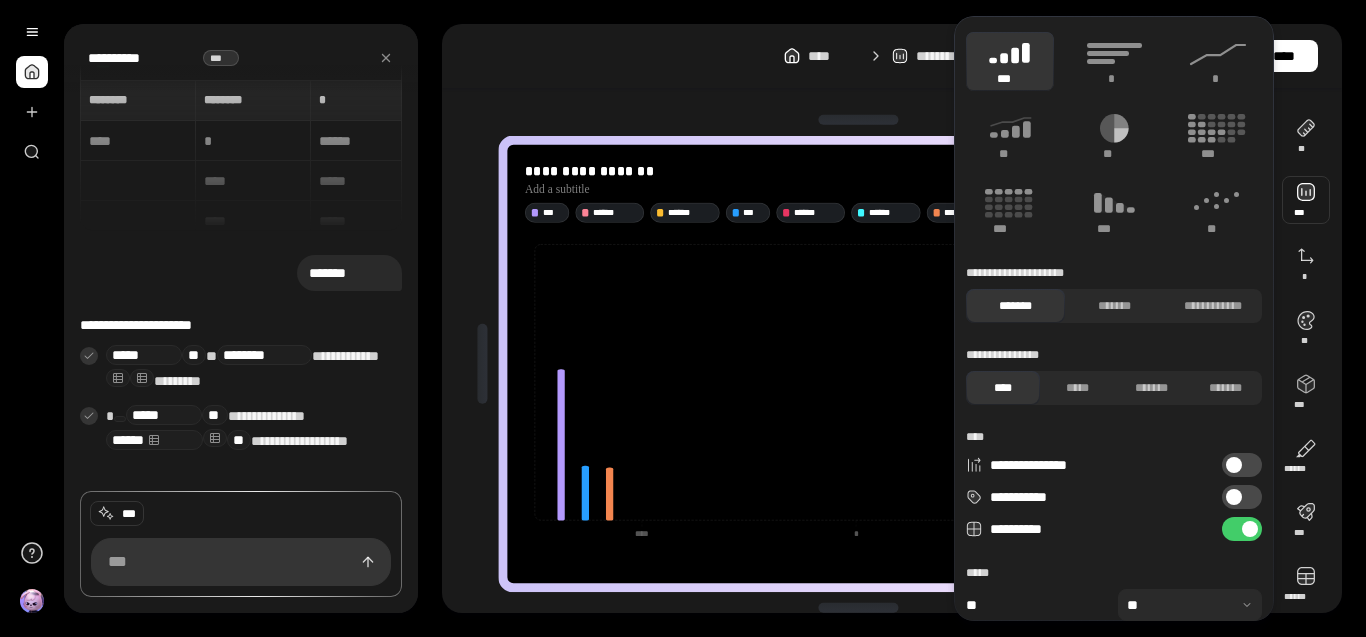 type 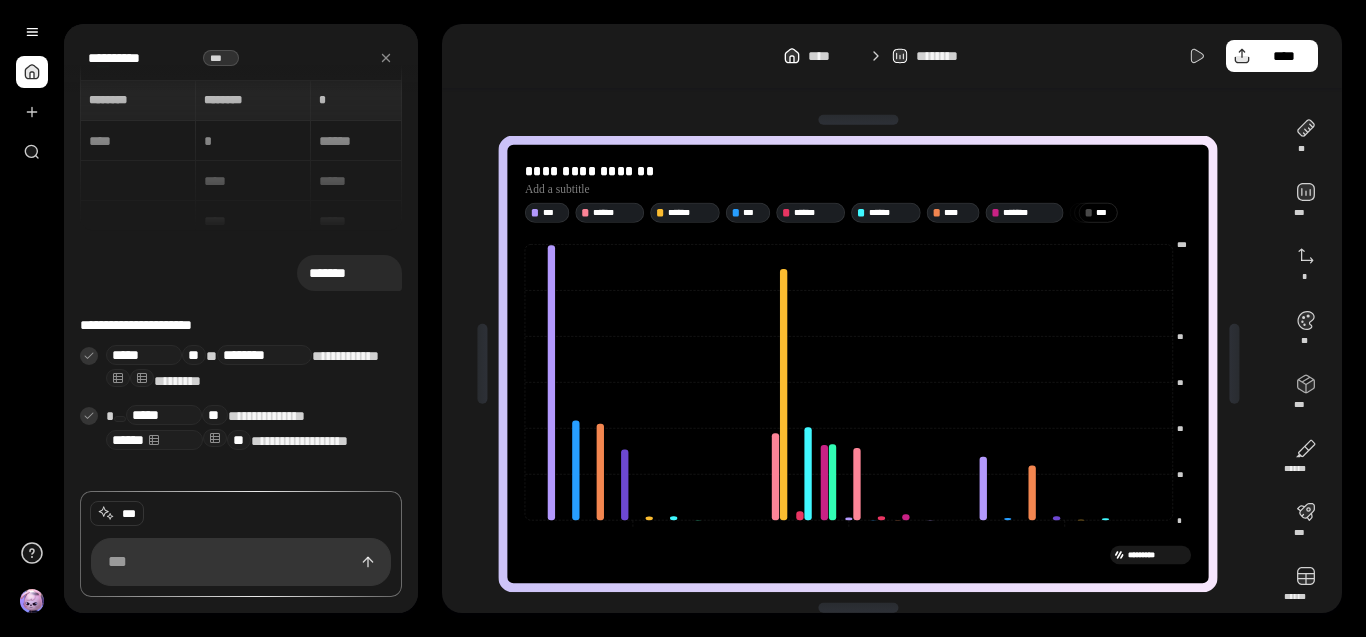 click on "******** ******** ******** ******** * * * * **** * ****** ***** **** ***** ***** **** ***** *** **** * ***** **" at bounding box center [241, 155] 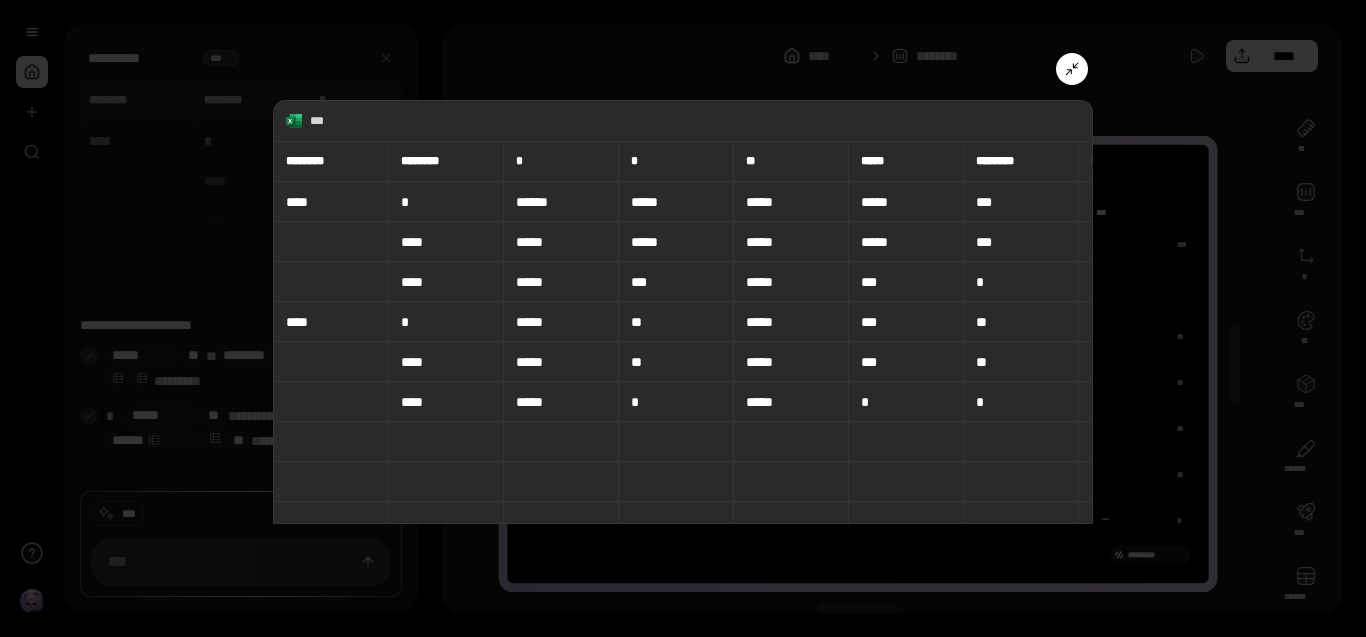 click on "*" at bounding box center (446, 202) 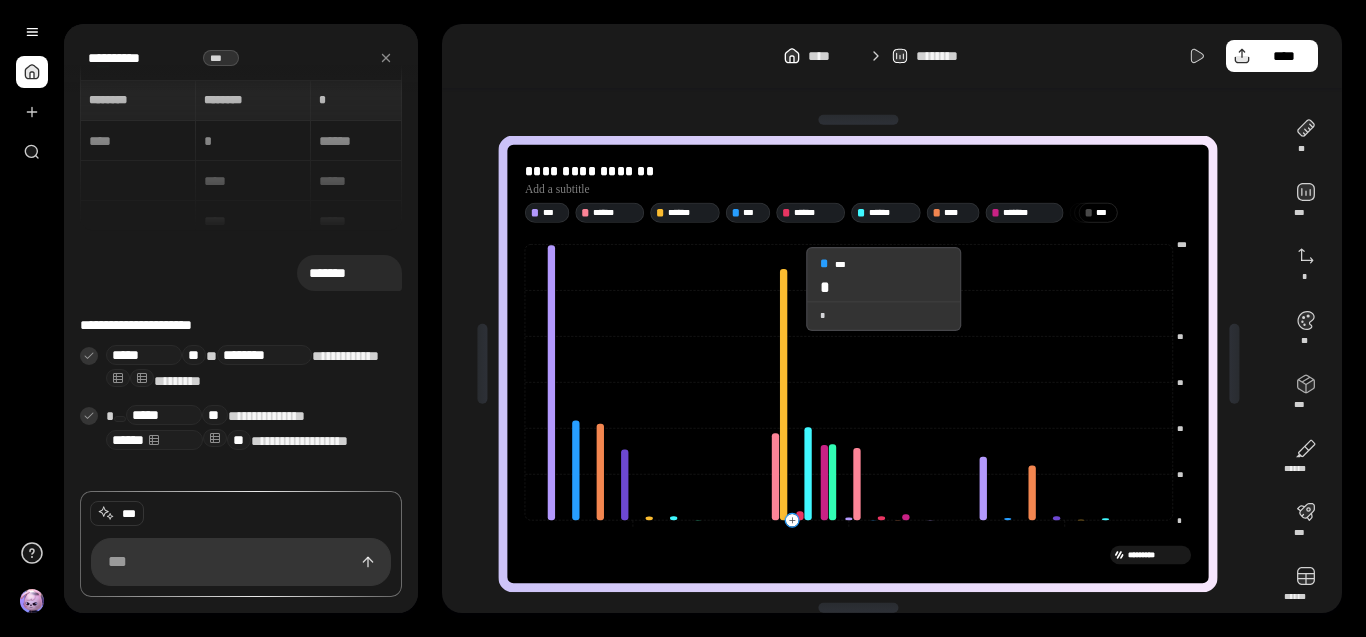 scroll, scrollTop: 15, scrollLeft: 0, axis: vertical 